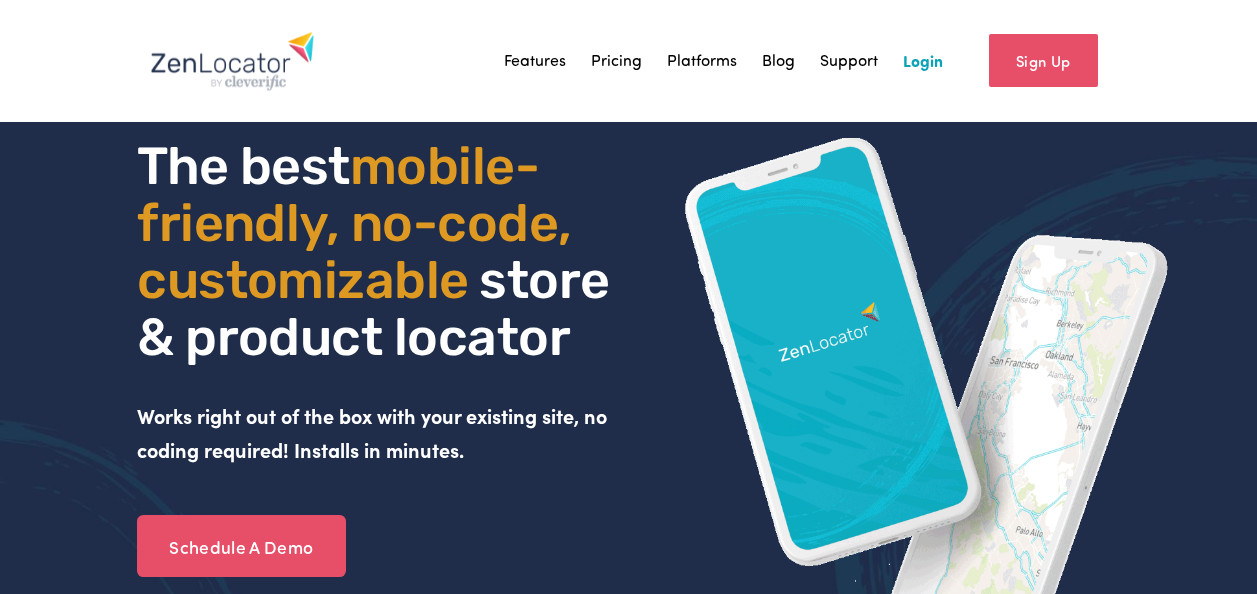 scroll, scrollTop: 0, scrollLeft: 0, axis: both 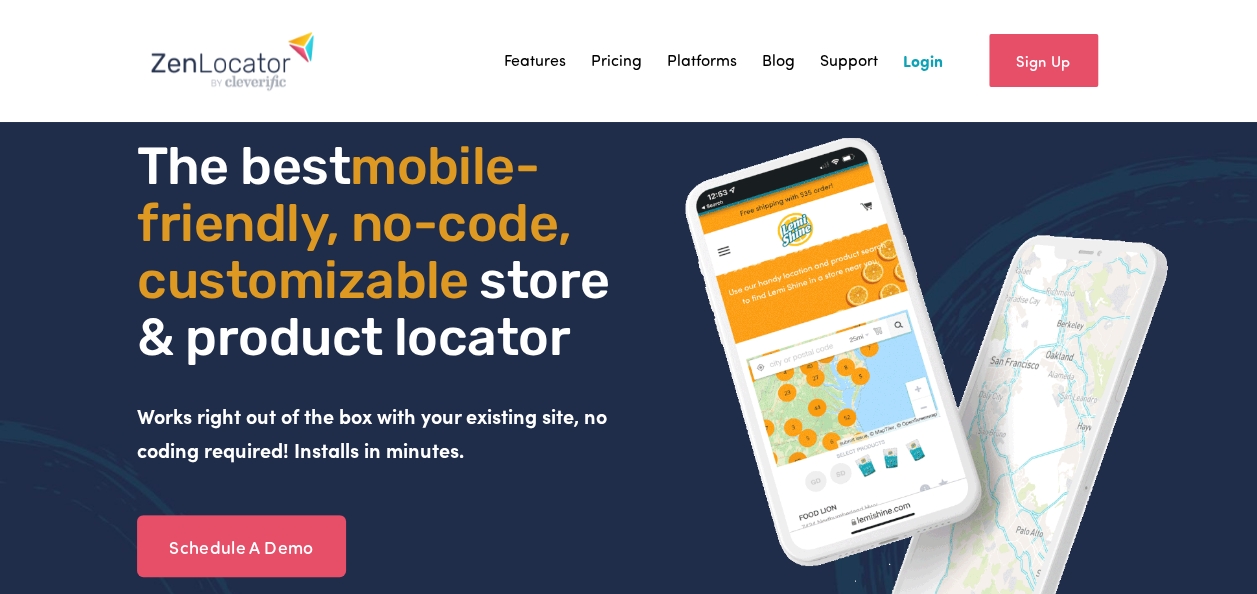 click on "Login" at bounding box center (923, 61) 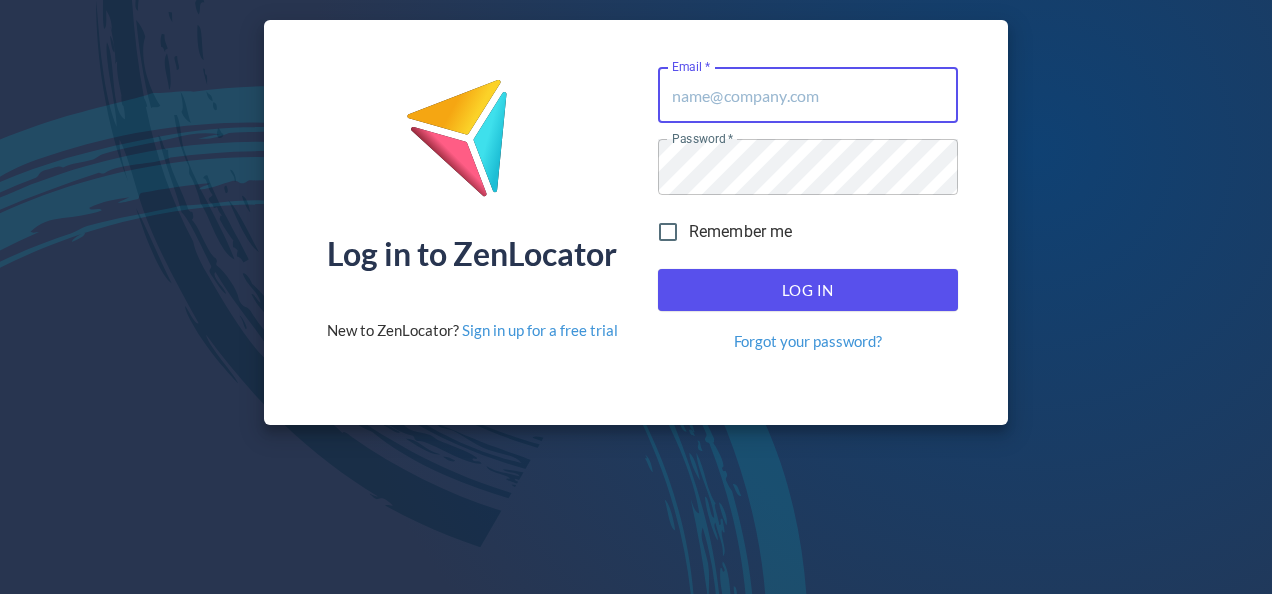 scroll, scrollTop: 0, scrollLeft: 0, axis: both 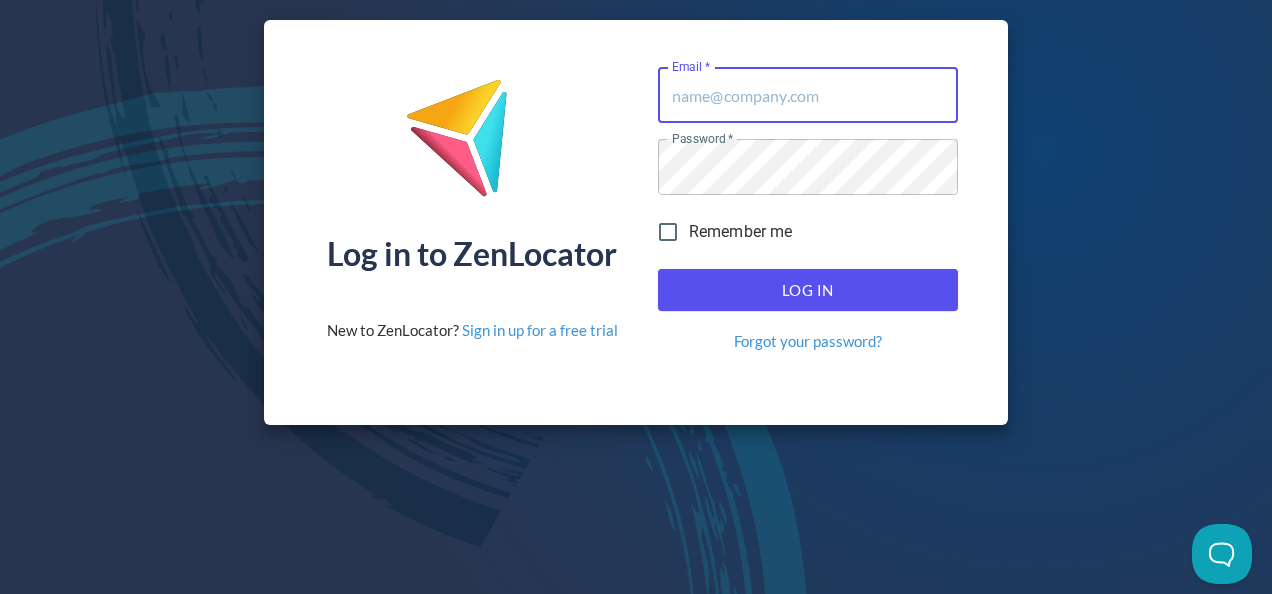 type on "[EMAIL]" 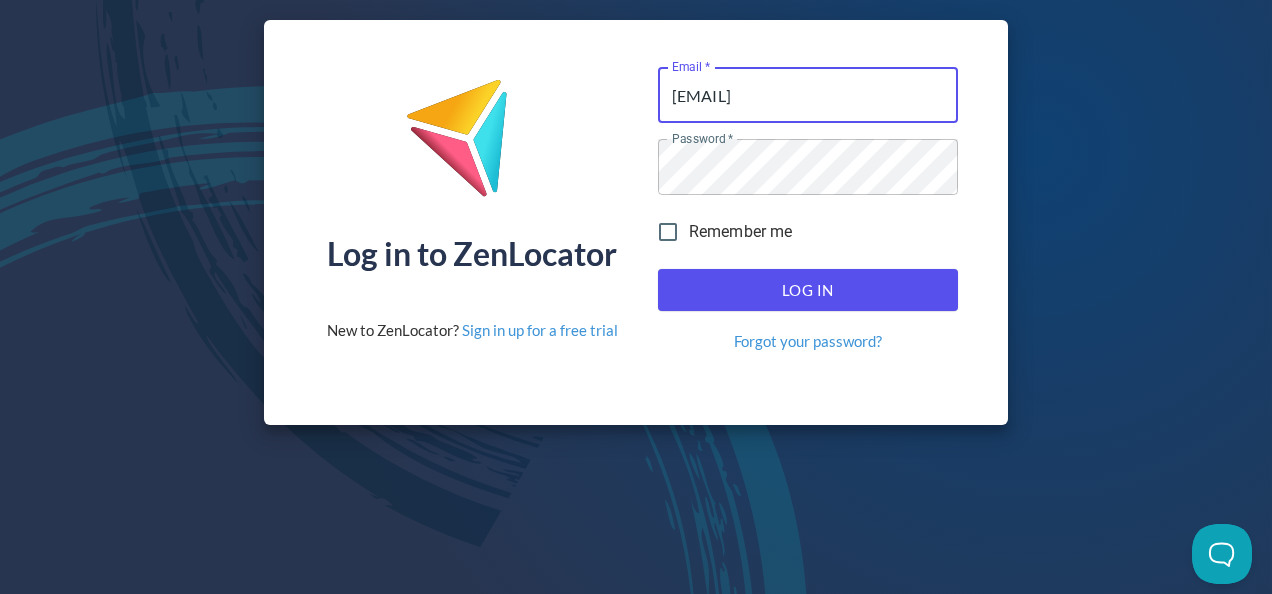 click on "Log In" at bounding box center [808, 290] 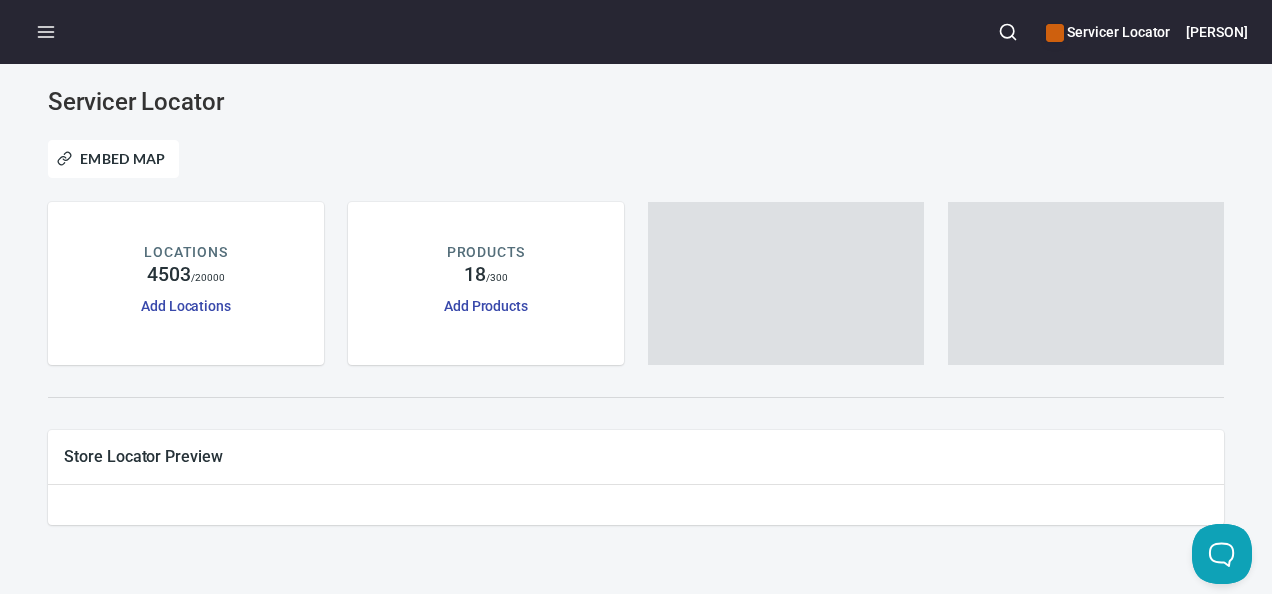 scroll, scrollTop: 0, scrollLeft: 0, axis: both 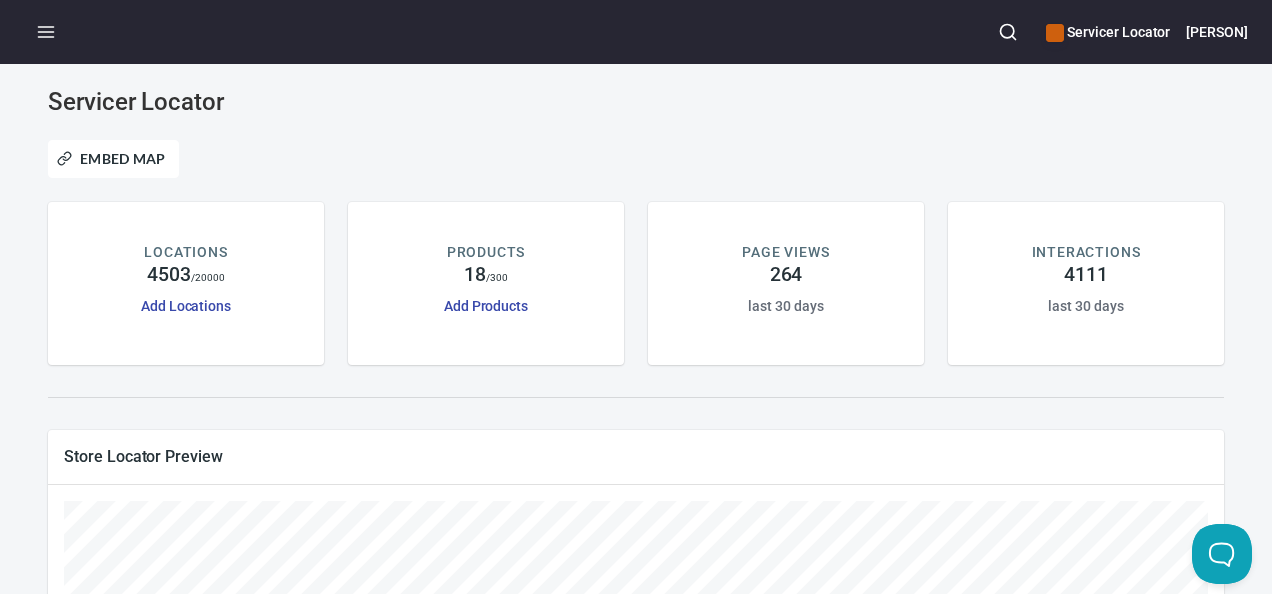 click at bounding box center [1008, 32] 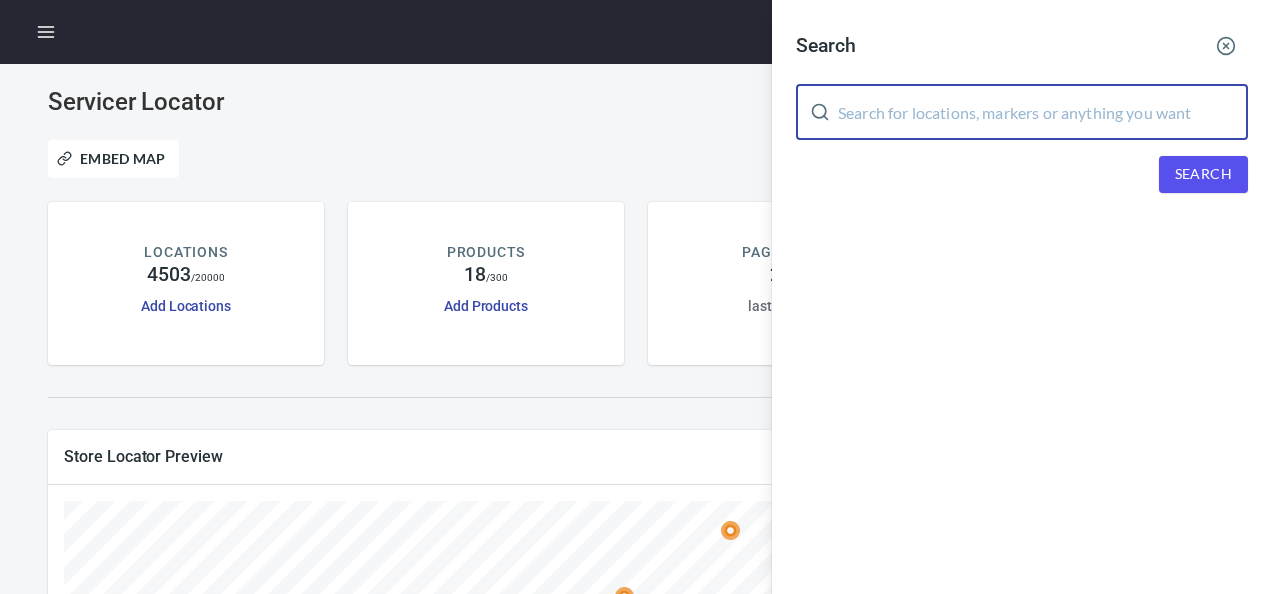 click at bounding box center (1043, 112) 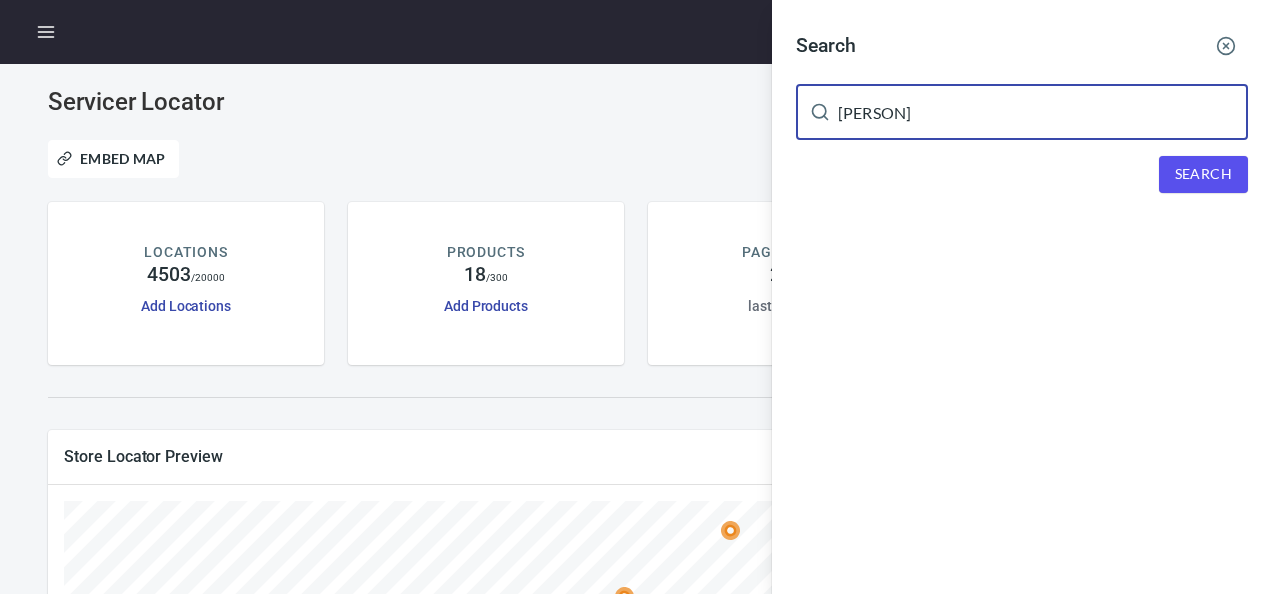 type on "[PERSON]" 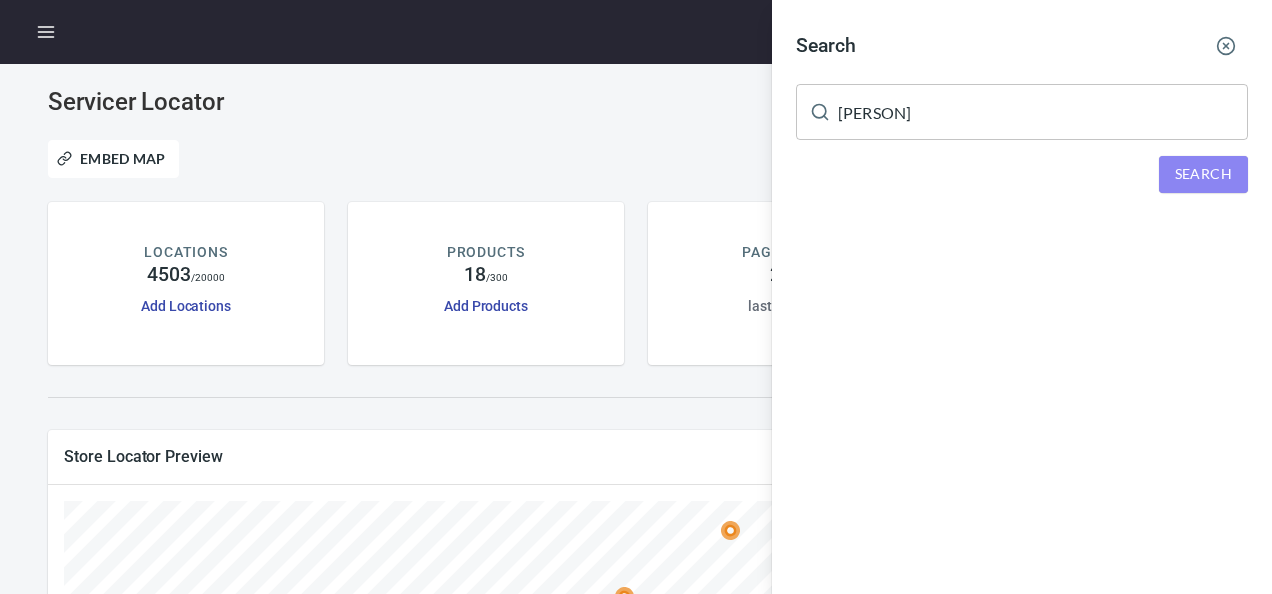 click on "Search" at bounding box center [1203, 174] 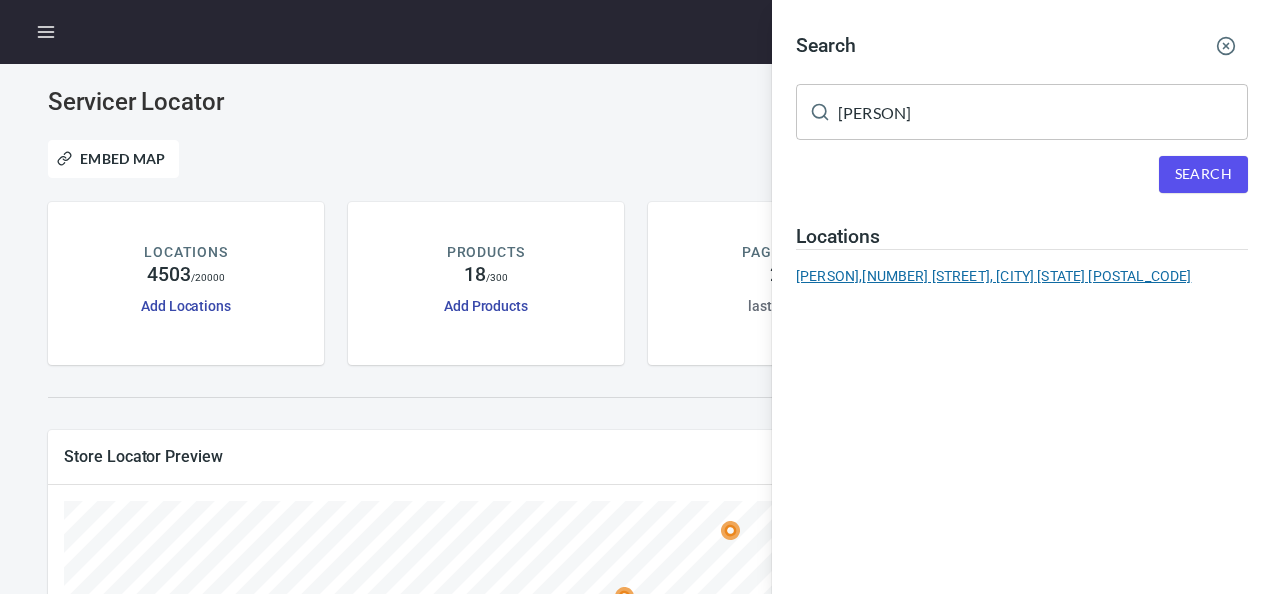 click on "[PERSON] [NUMBER] [STREET], [CITY] [STATE] [POSTAL_CODE]" at bounding box center [1022, 276] 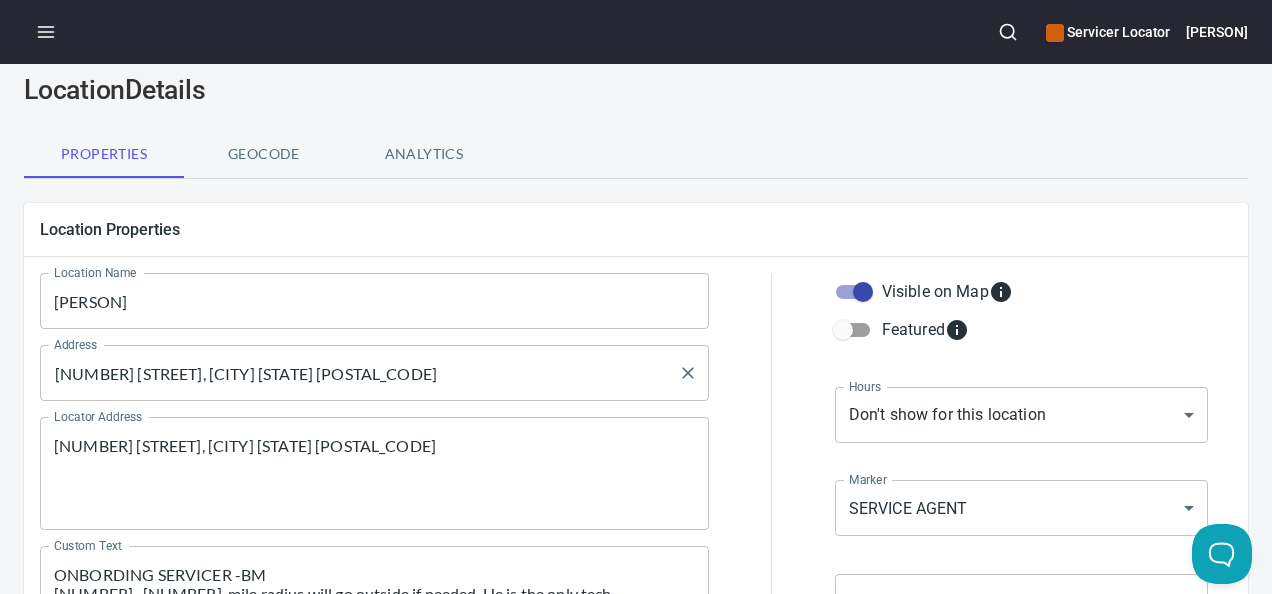 scroll, scrollTop: 100, scrollLeft: 0, axis: vertical 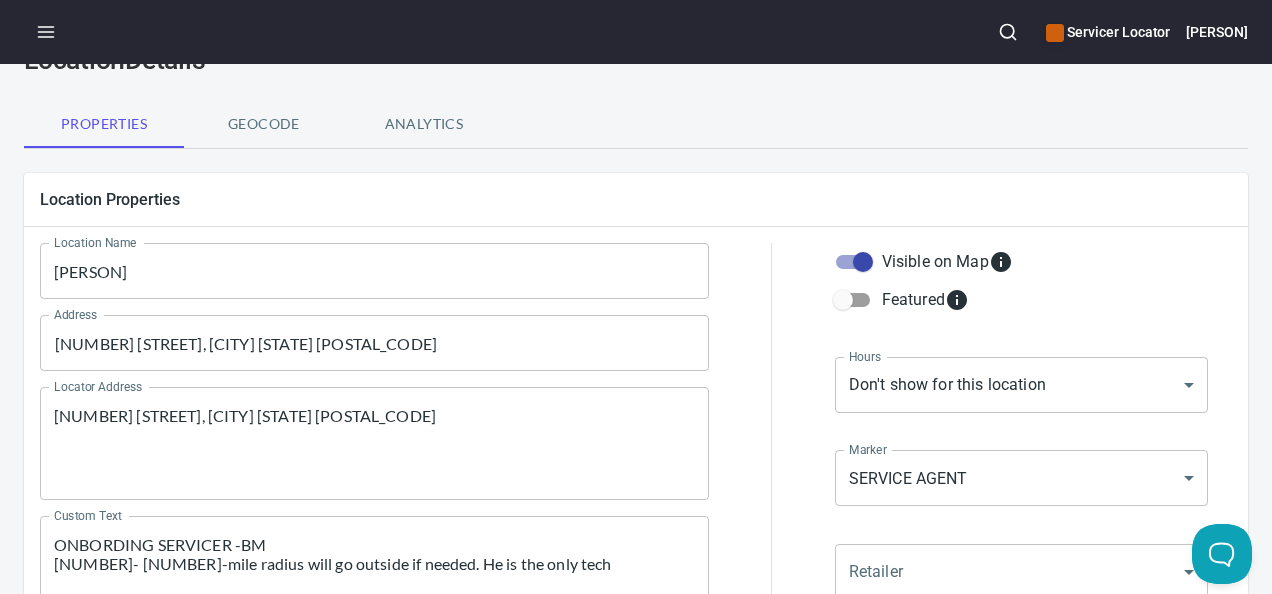 click on "[NUMBER] [STREET], [CITY] [STATE] [POSTAL_CODE]" at bounding box center [374, 444] 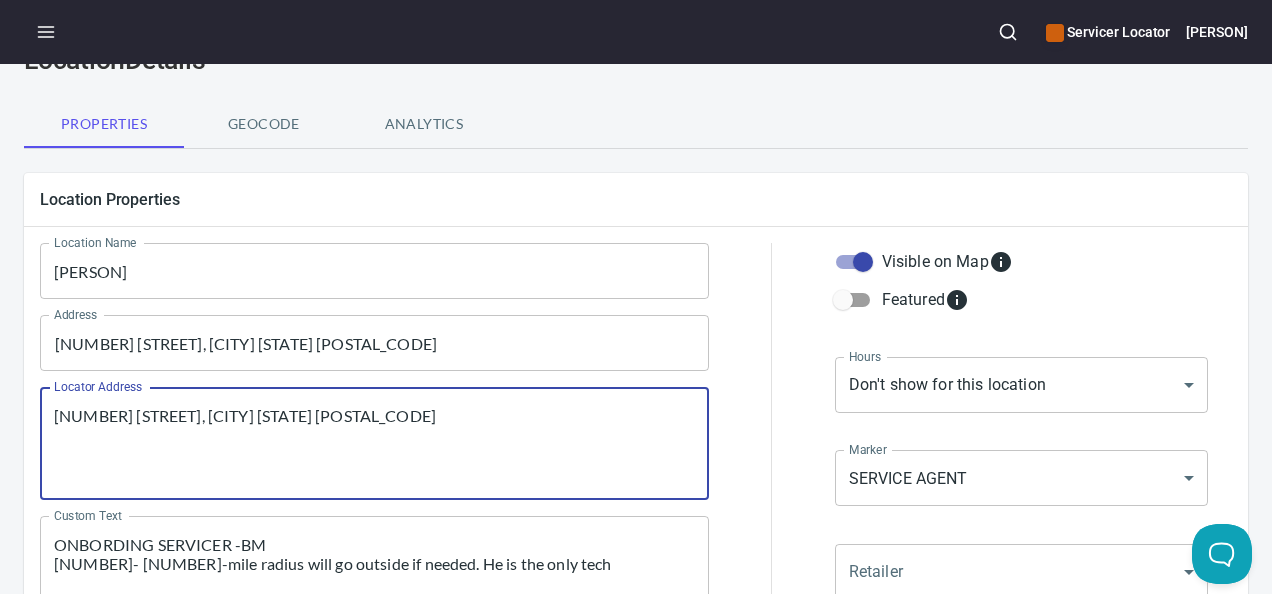 click on "[NUMBER] [STREET], [CITY] [STATE] [POSTAL_CODE]" at bounding box center (374, 444) 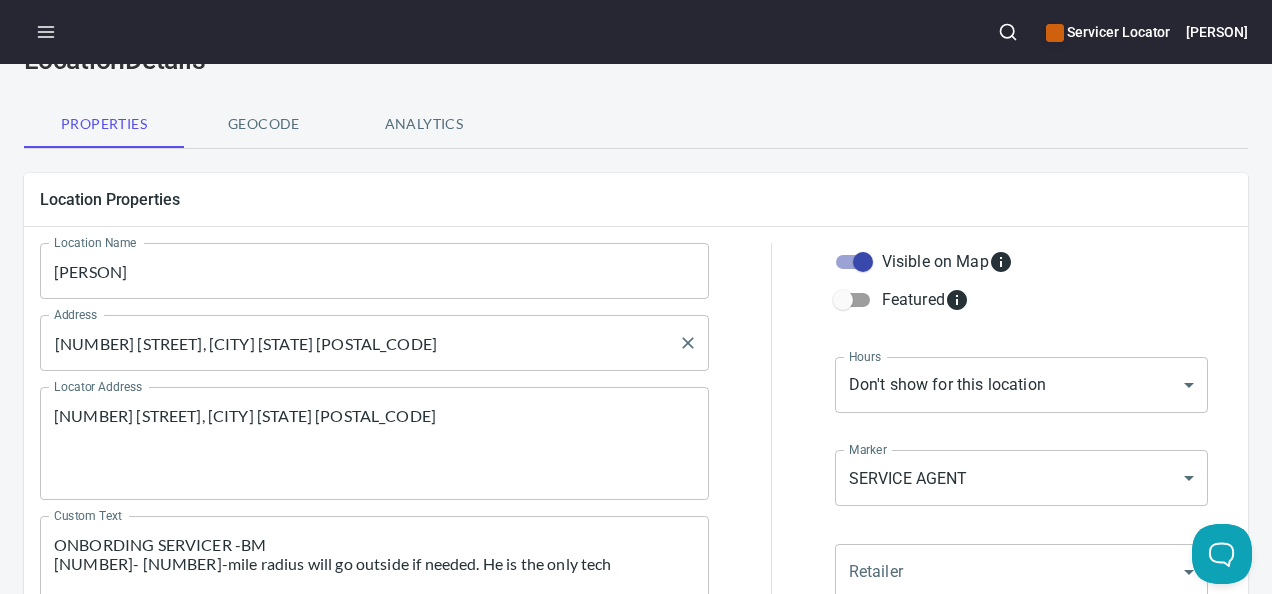 click on "[NUMBER] [STREET], [CITY] [STATE] [POSTAL_CODE]" at bounding box center (359, 343) 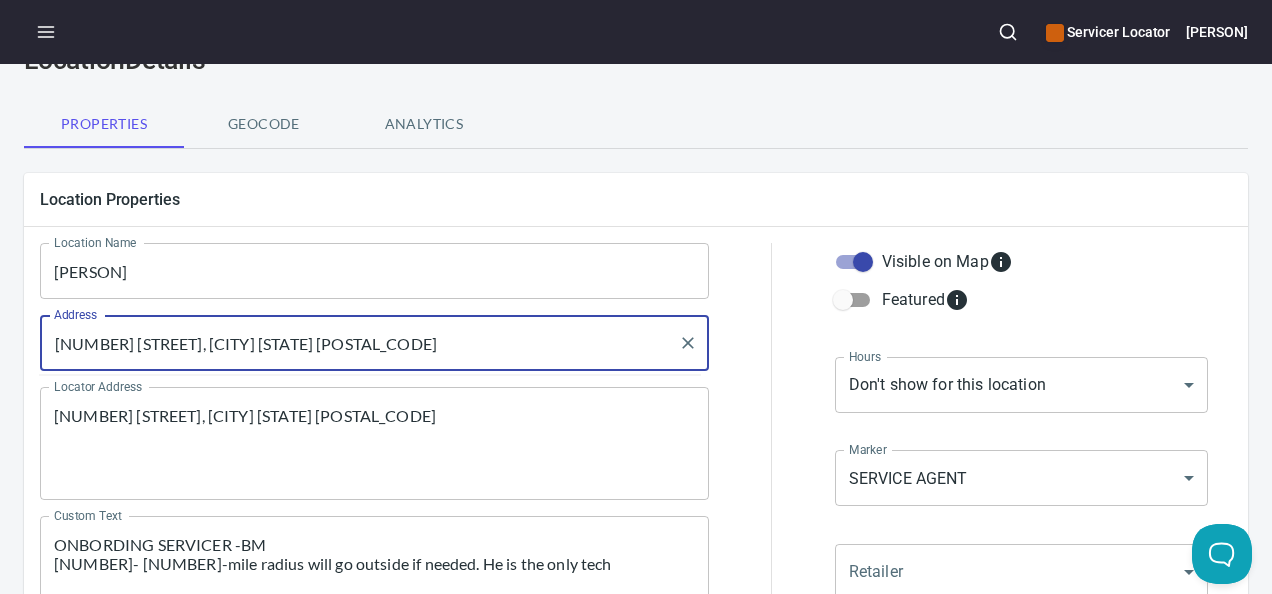 click on "[NUMBER] [STREET], [CITY] [STATE] [POSTAL_CODE]" at bounding box center [359, 343] 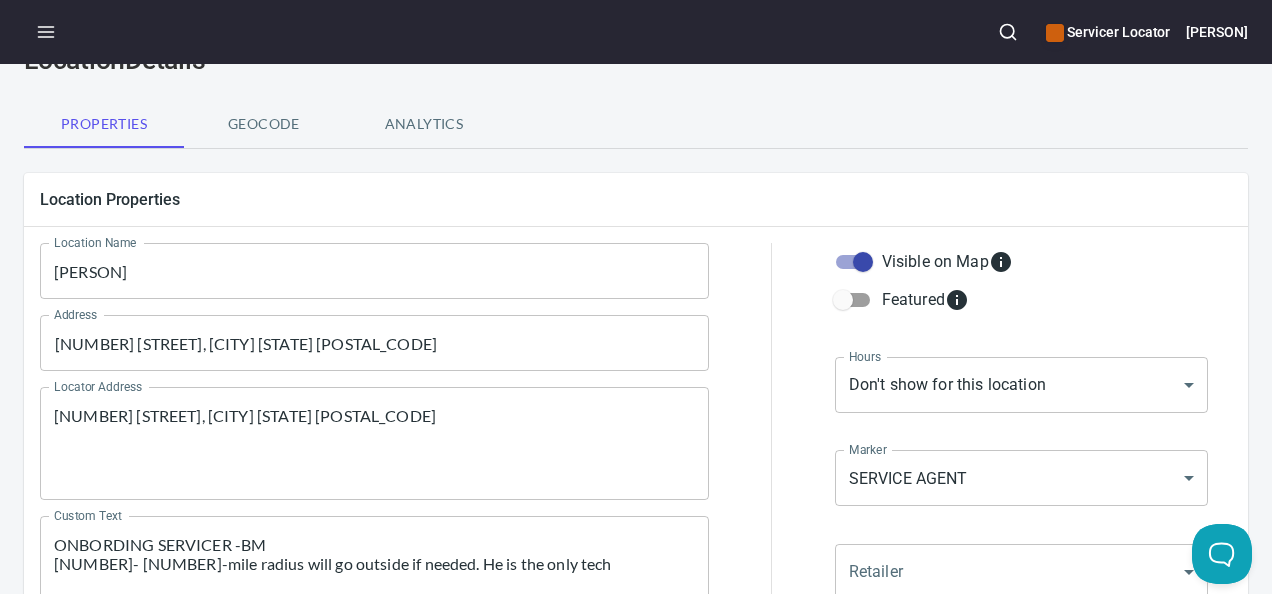 click on "[PERSON]" at bounding box center (374, 271) 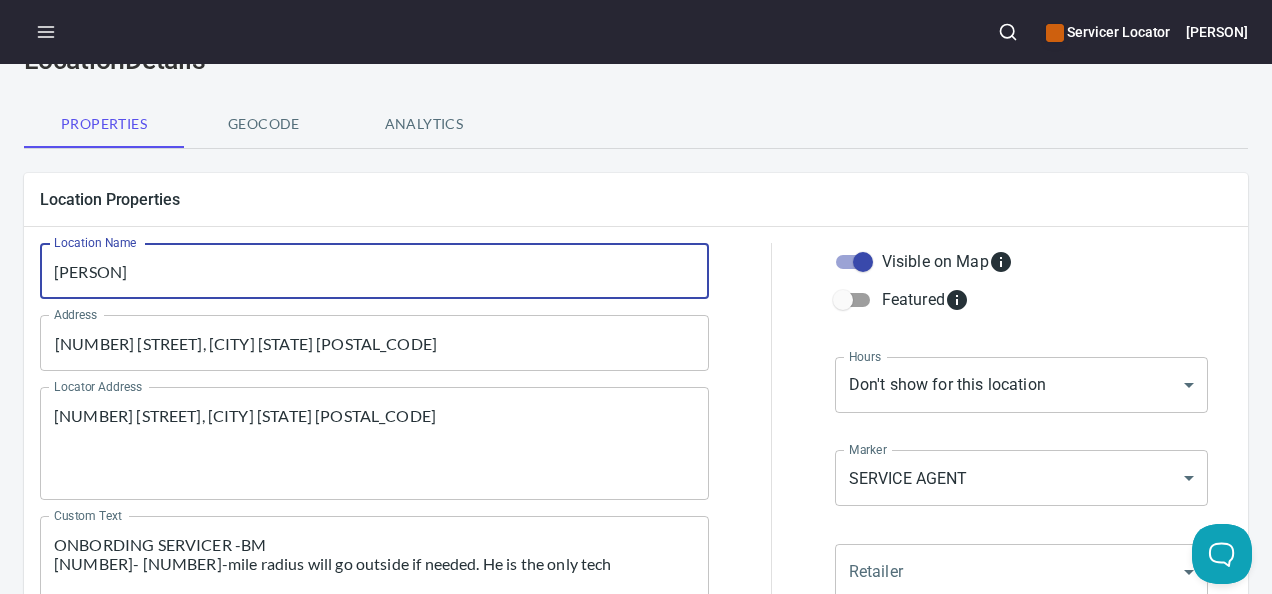 click on "[PERSON]" at bounding box center [374, 271] 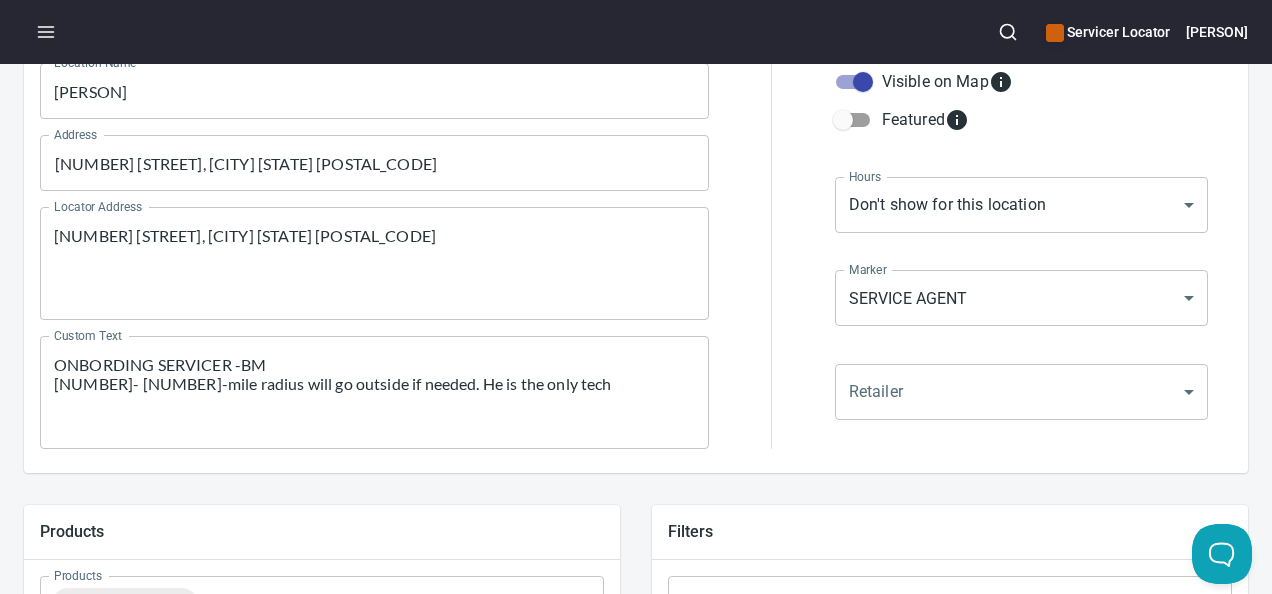 scroll, scrollTop: 300, scrollLeft: 0, axis: vertical 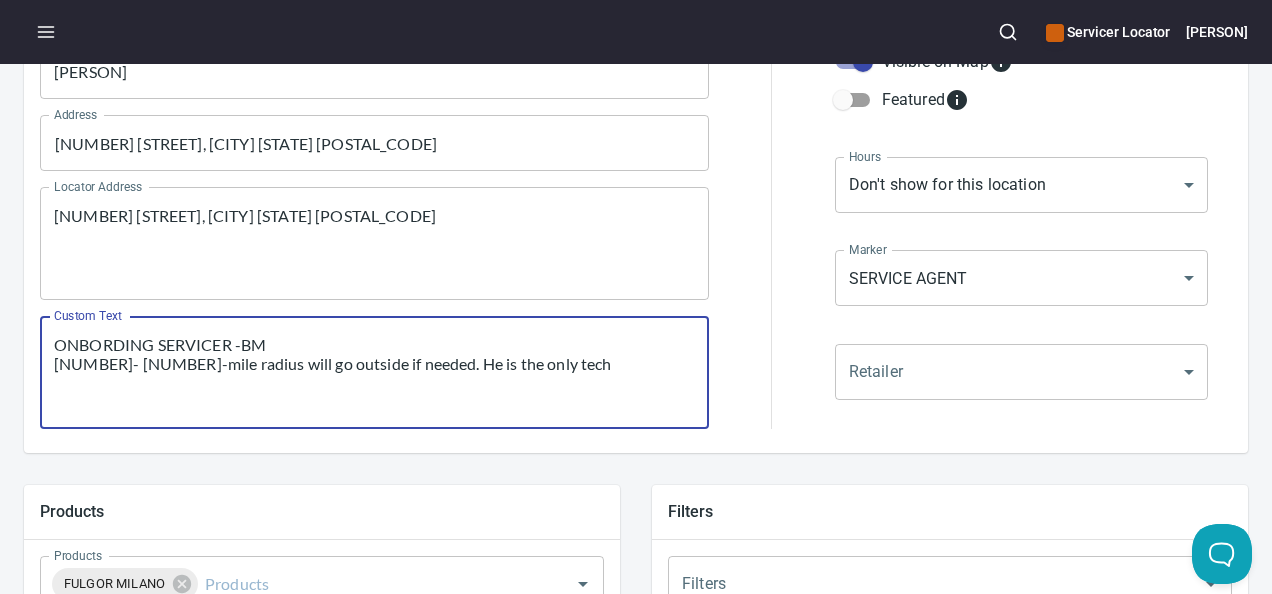 drag, startPoint x: 409, startPoint y: 359, endPoint x: 46, endPoint y: 318, distance: 365.30807 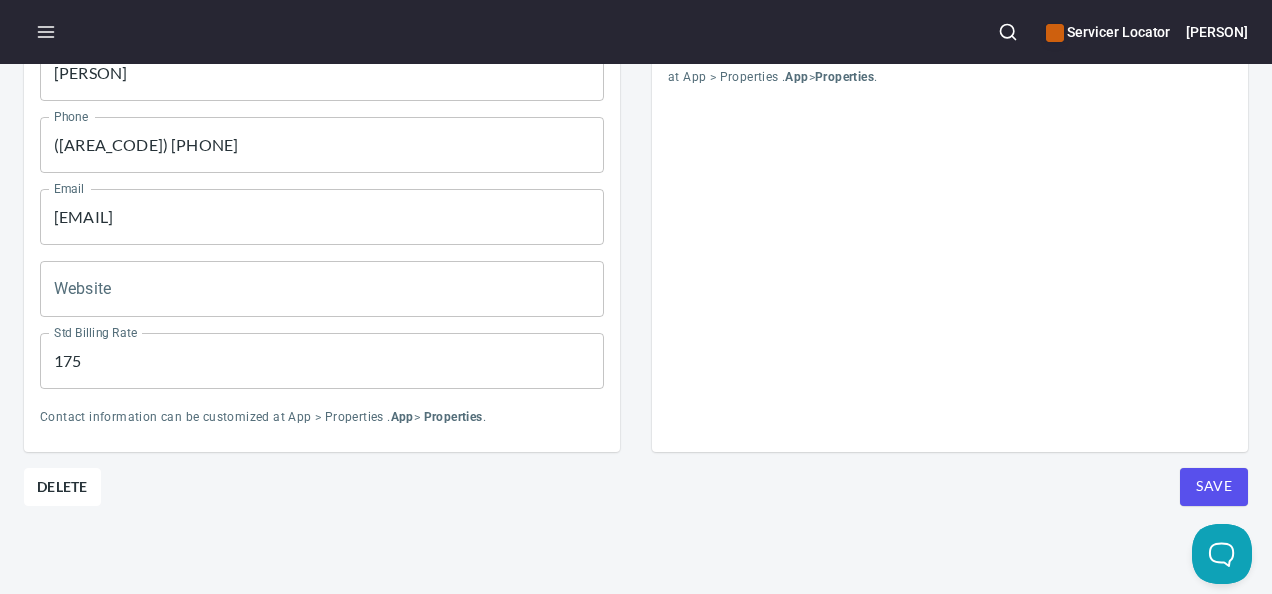 scroll, scrollTop: 1010, scrollLeft: 0, axis: vertical 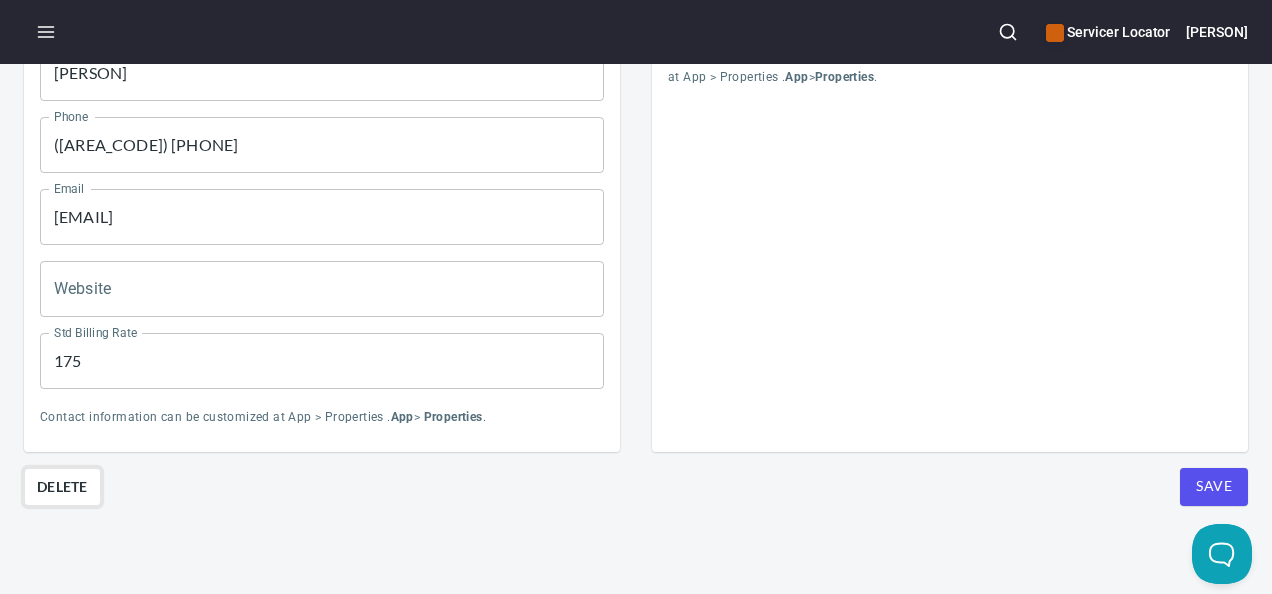 click on "Delete" at bounding box center [62, 487] 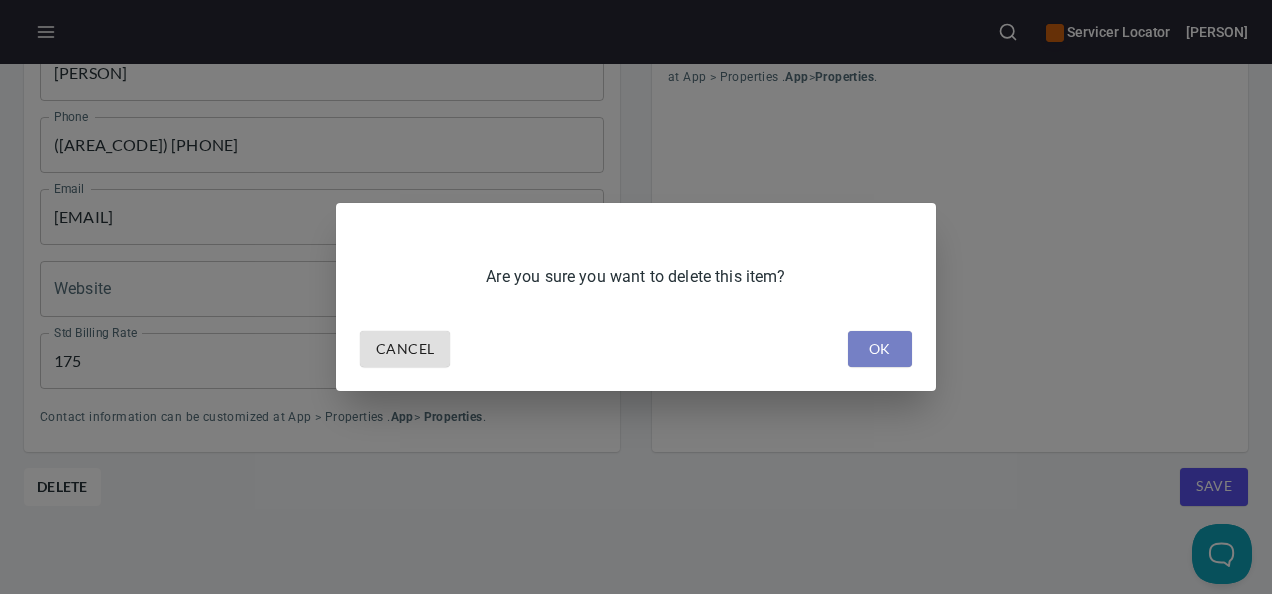 click on "OK" at bounding box center [880, 349] 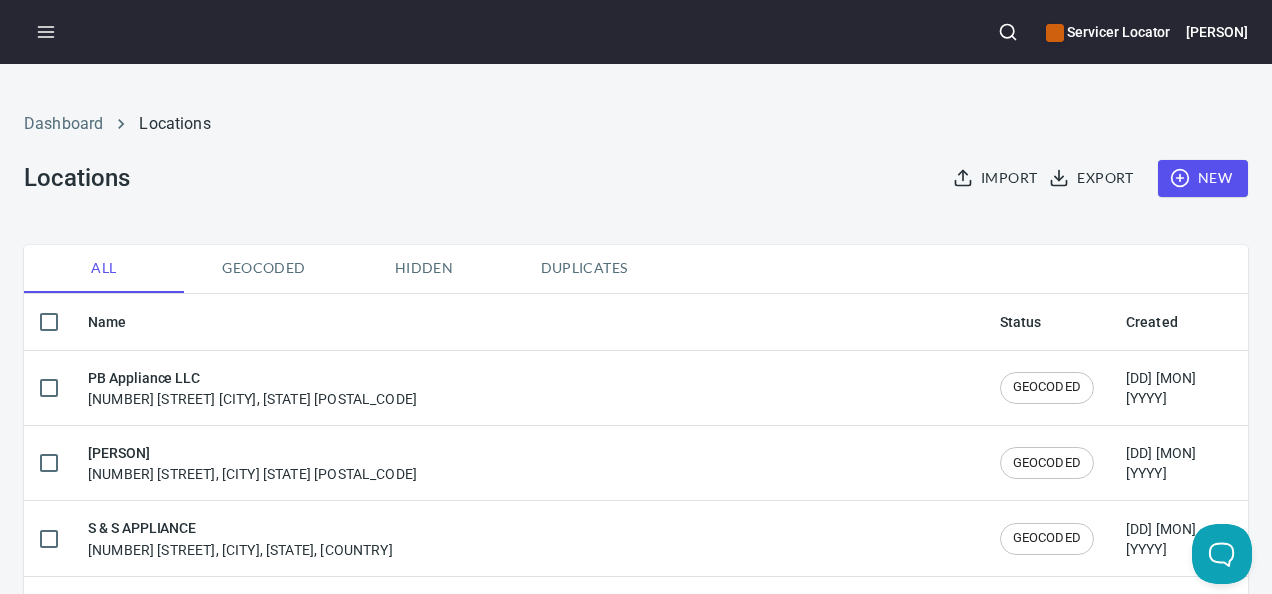 checkbox on "false" 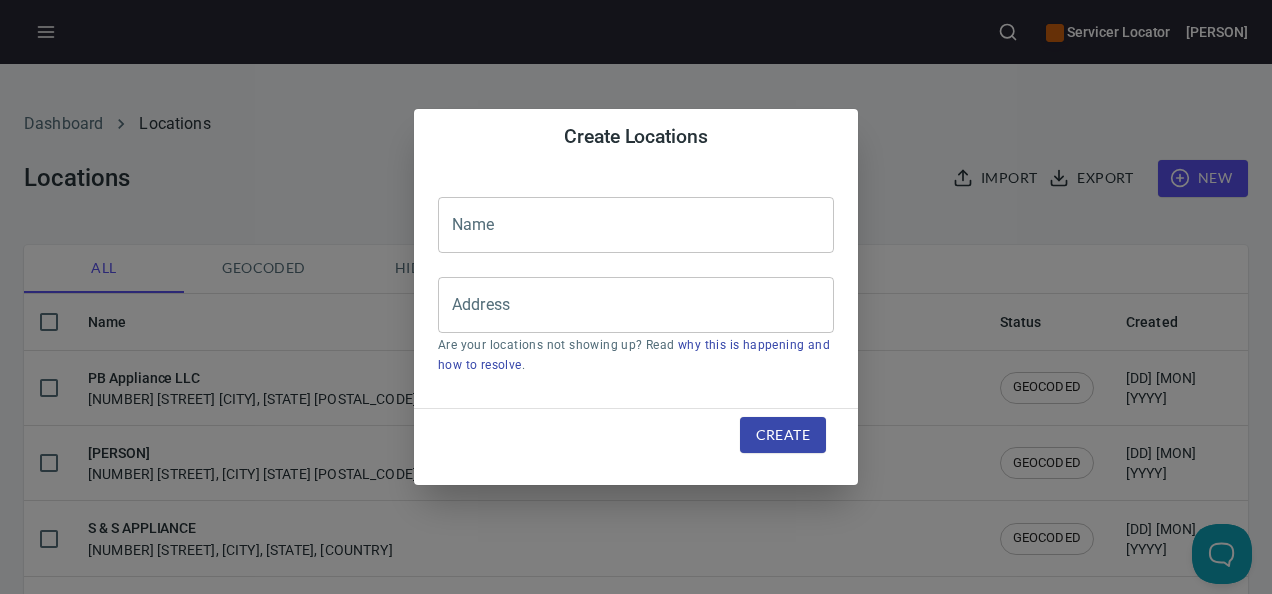 click at bounding box center (636, 225) 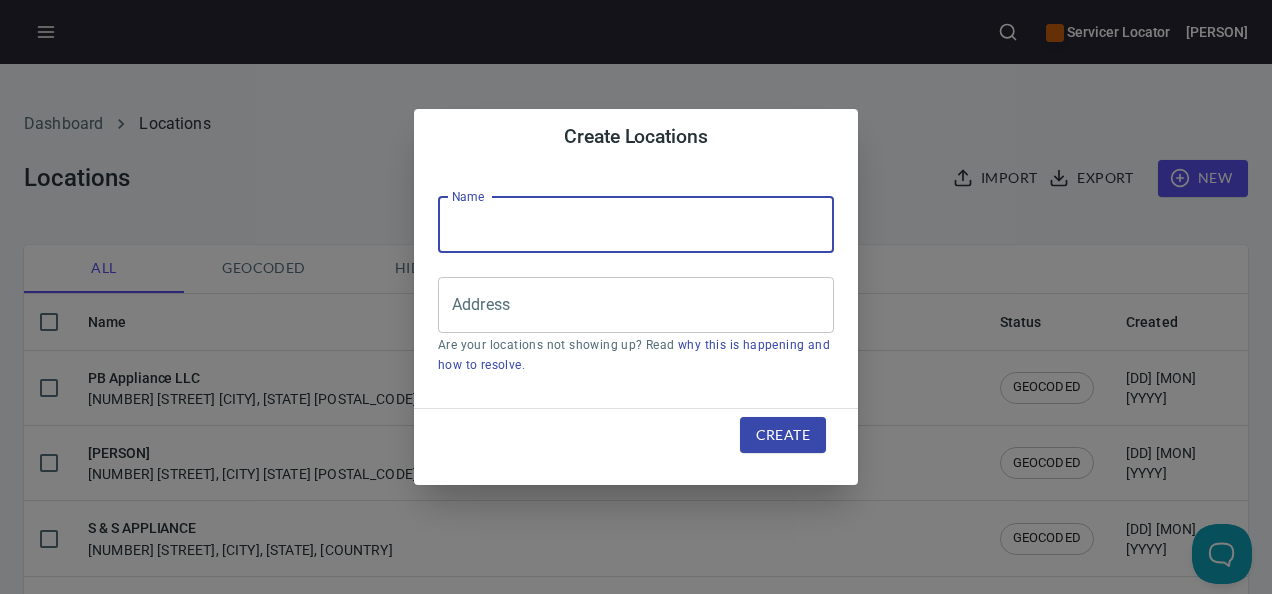 paste on "[PERSON]" 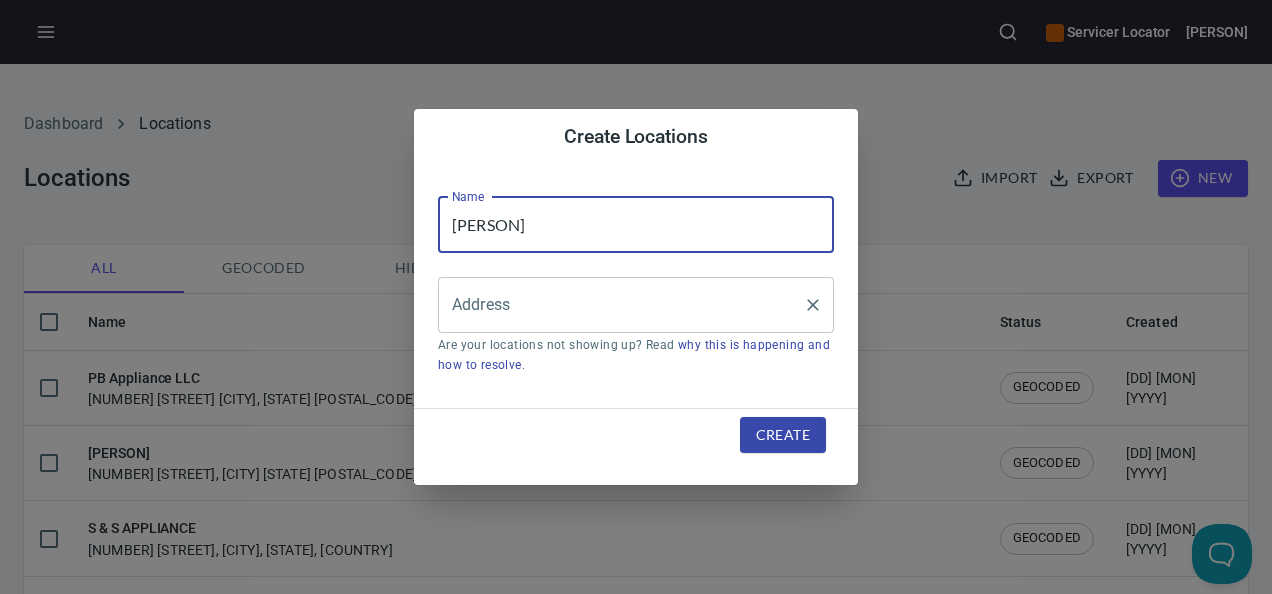 type on "[PERSON]" 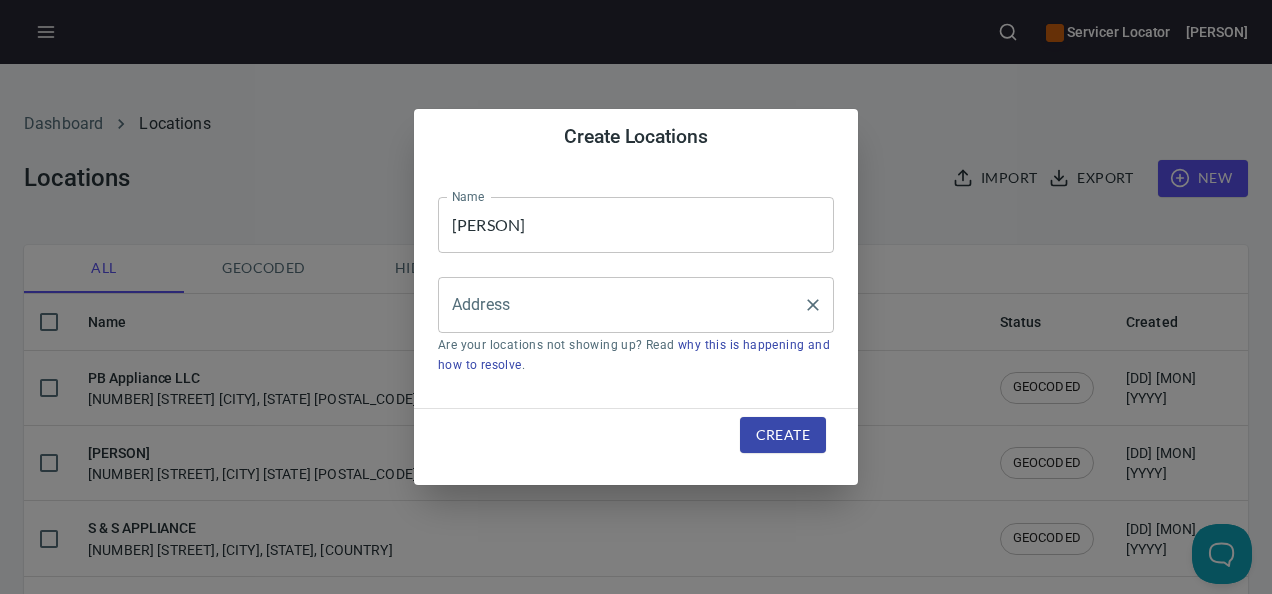 click on "Address" at bounding box center [636, 305] 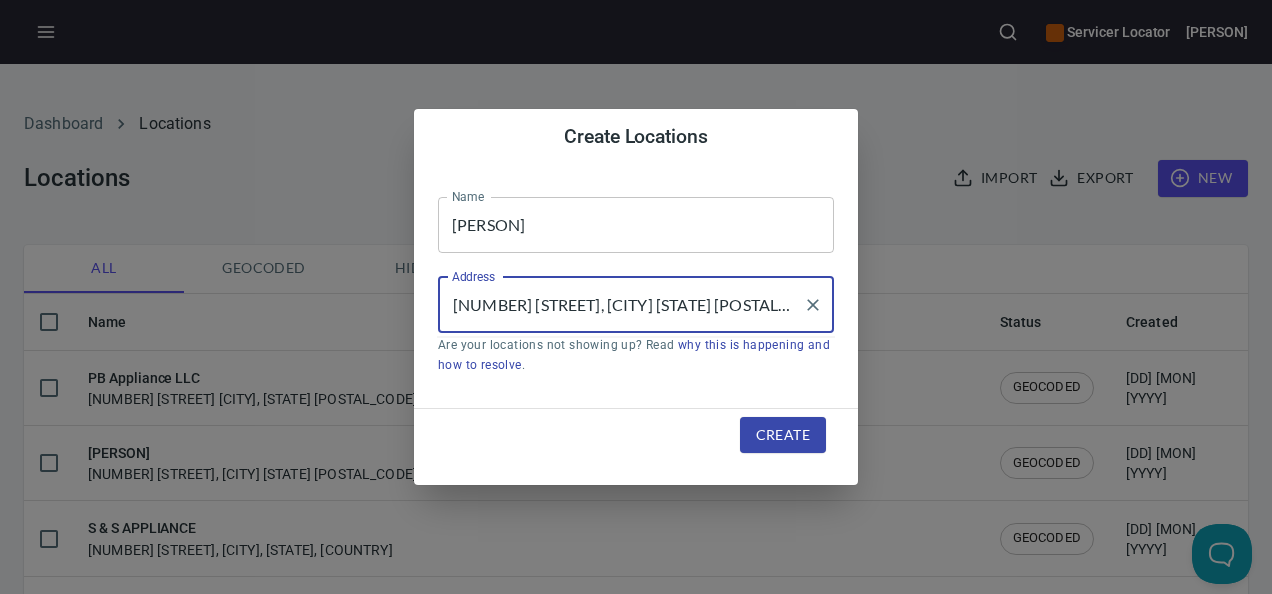 type on "[NUMBER] [STREET], [CITY] [STATE] [POSTAL_CODE]" 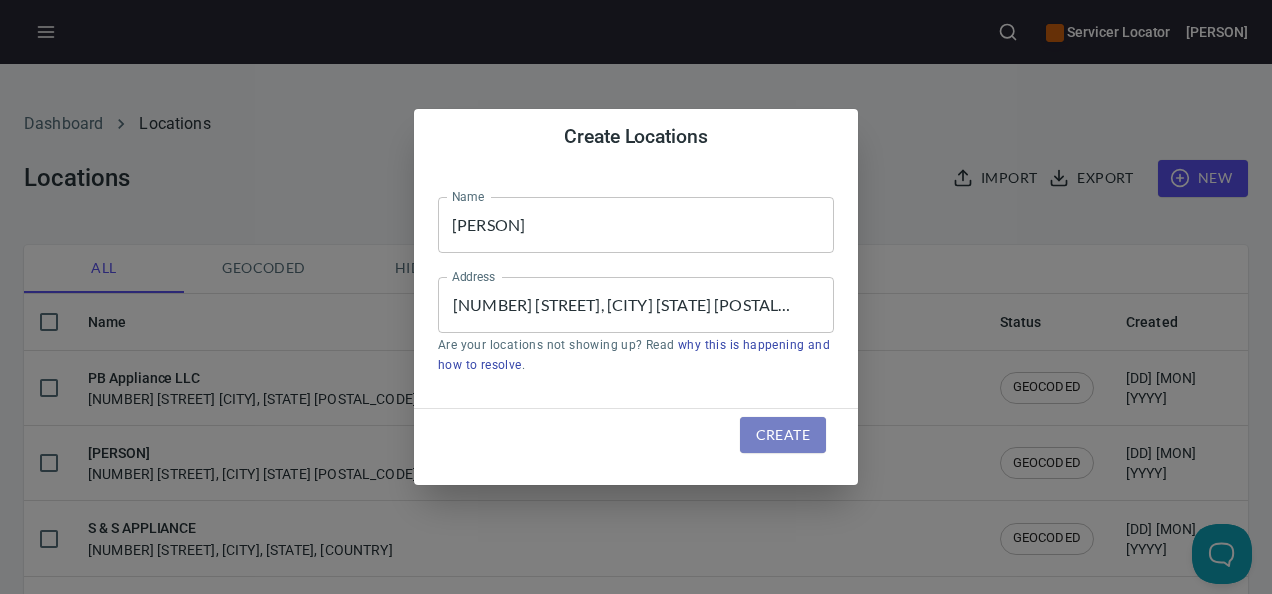 click on "Create" at bounding box center [783, 435] 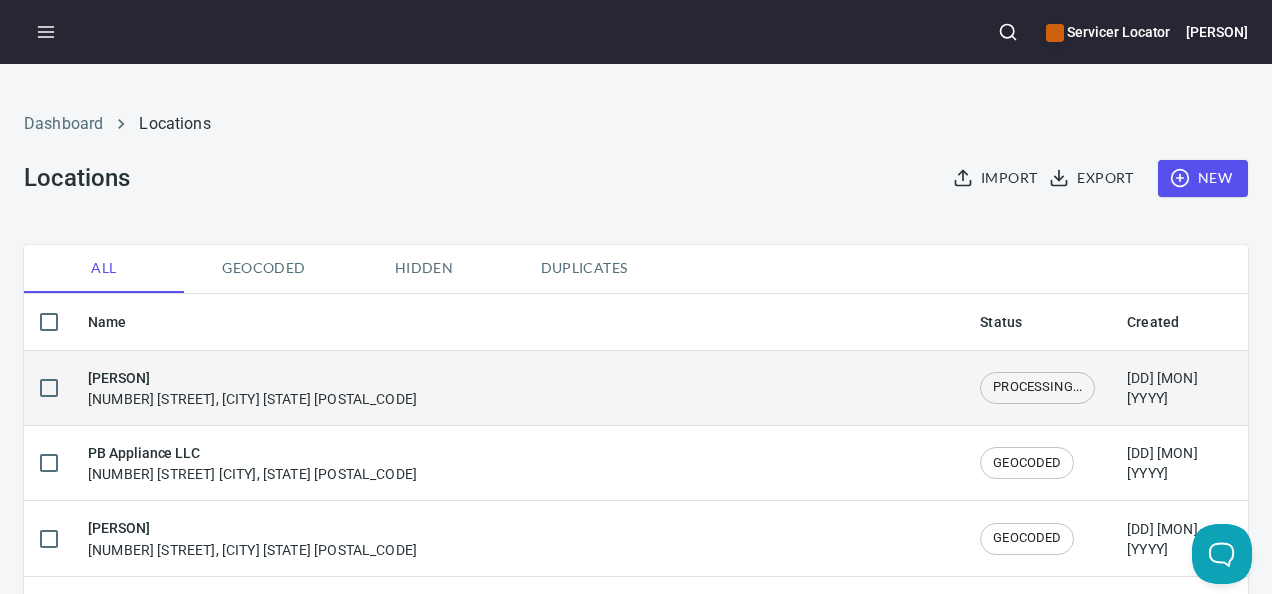 click on "[PERSON] [NUMBER] [STREET], [CITY] [STATE] [POSTAL_CODE]" at bounding box center [518, 388] 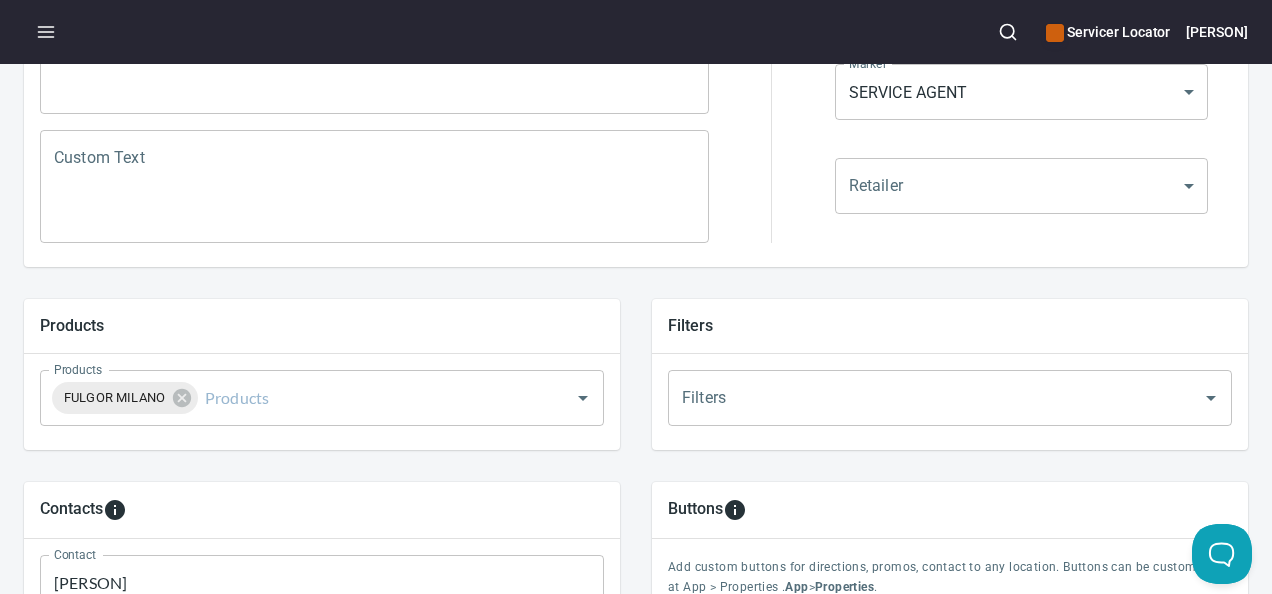 scroll, scrollTop: 500, scrollLeft: 0, axis: vertical 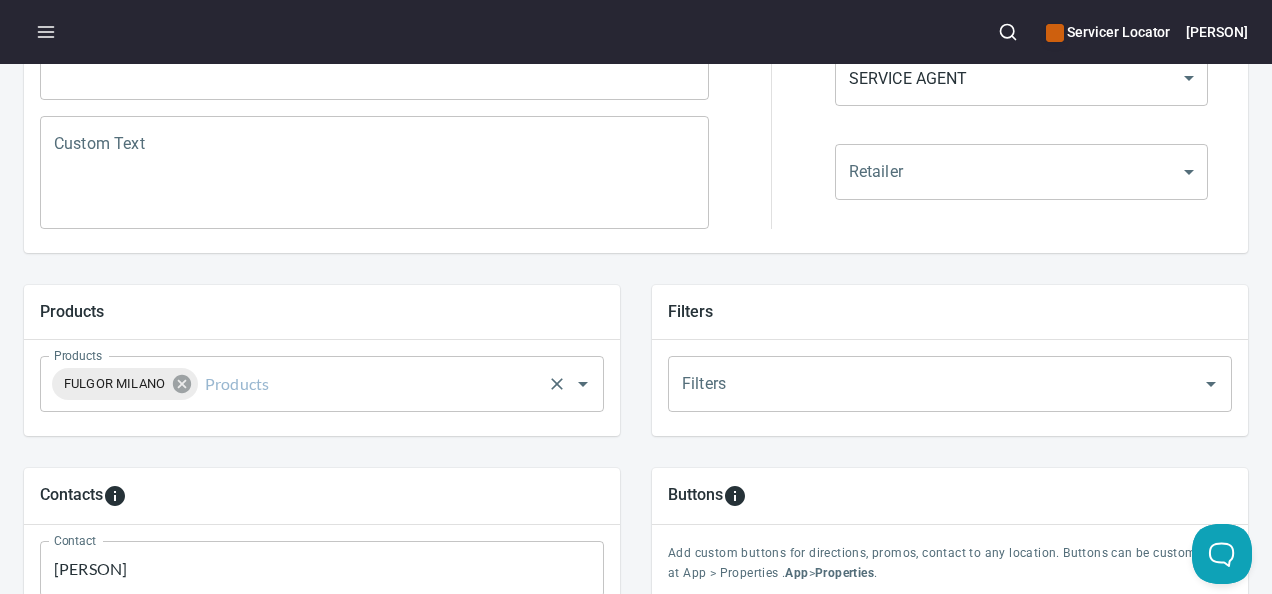 click 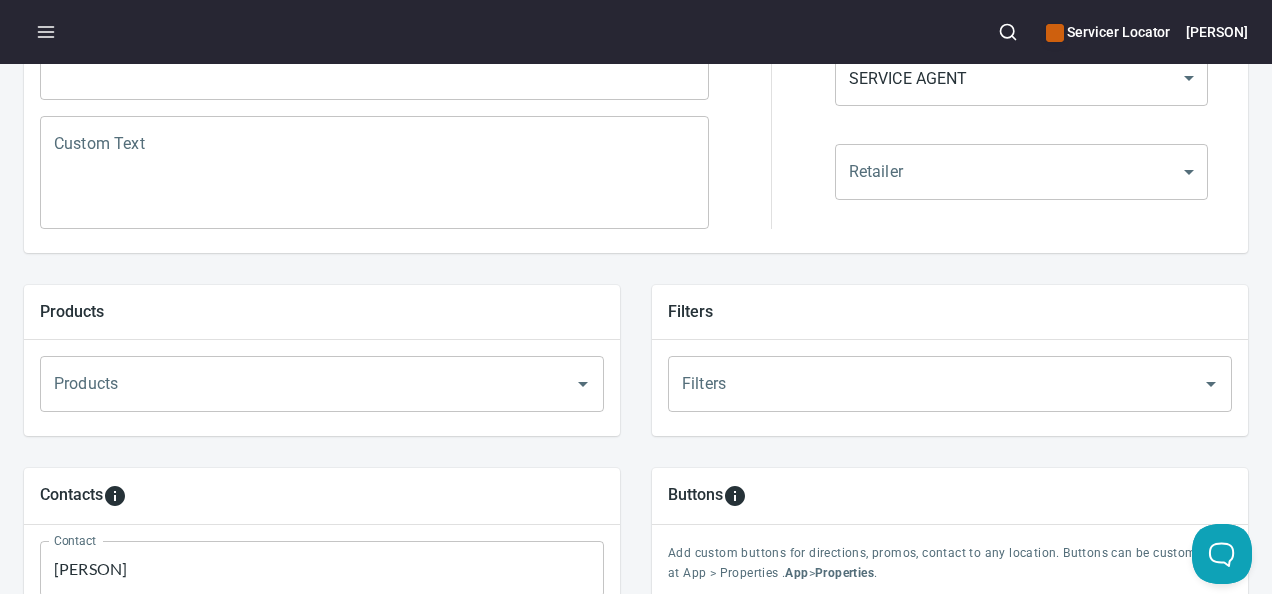 click on "Products" at bounding box center [294, 384] 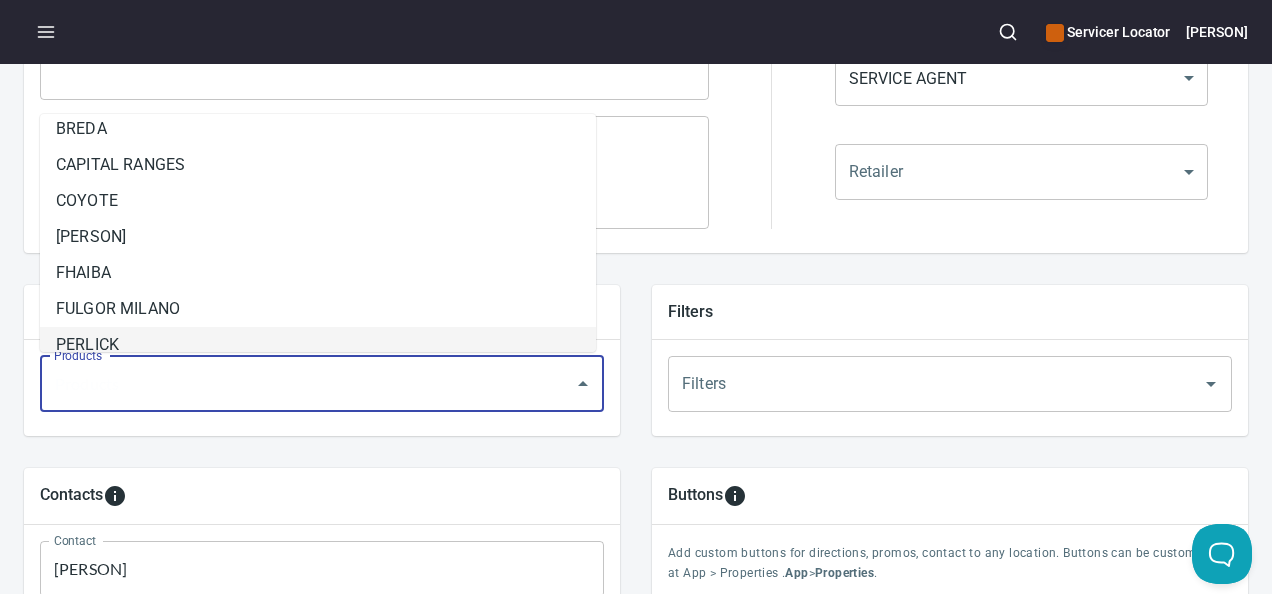 scroll, scrollTop: 300, scrollLeft: 0, axis: vertical 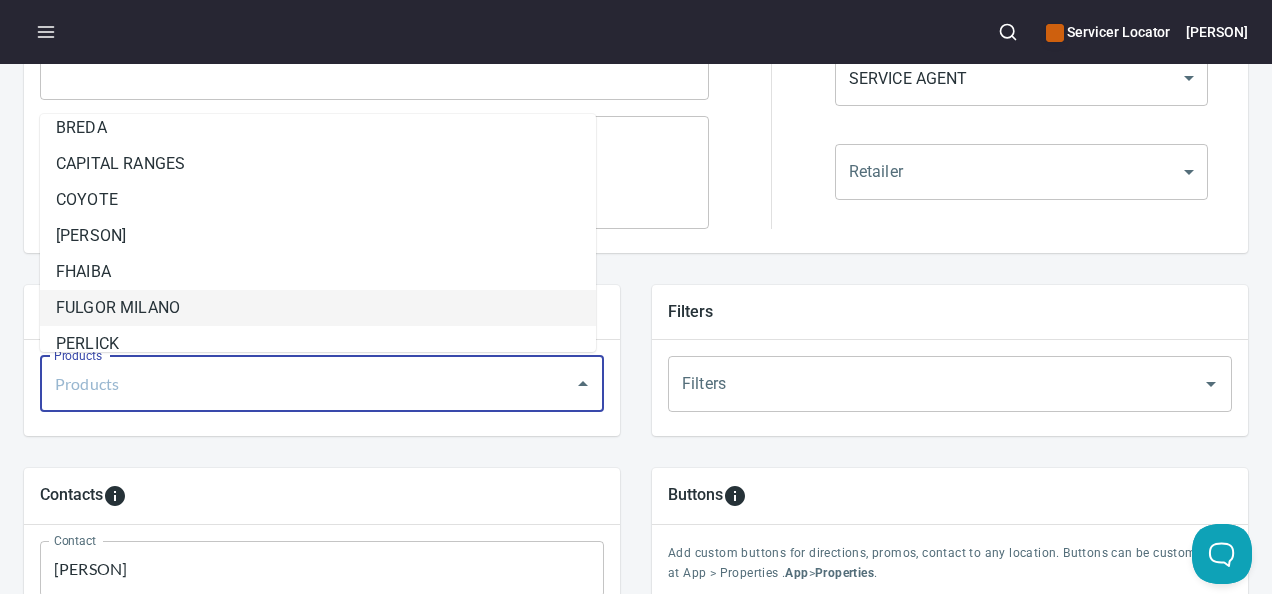 click on "FULGOR MILANO" at bounding box center [318, 308] 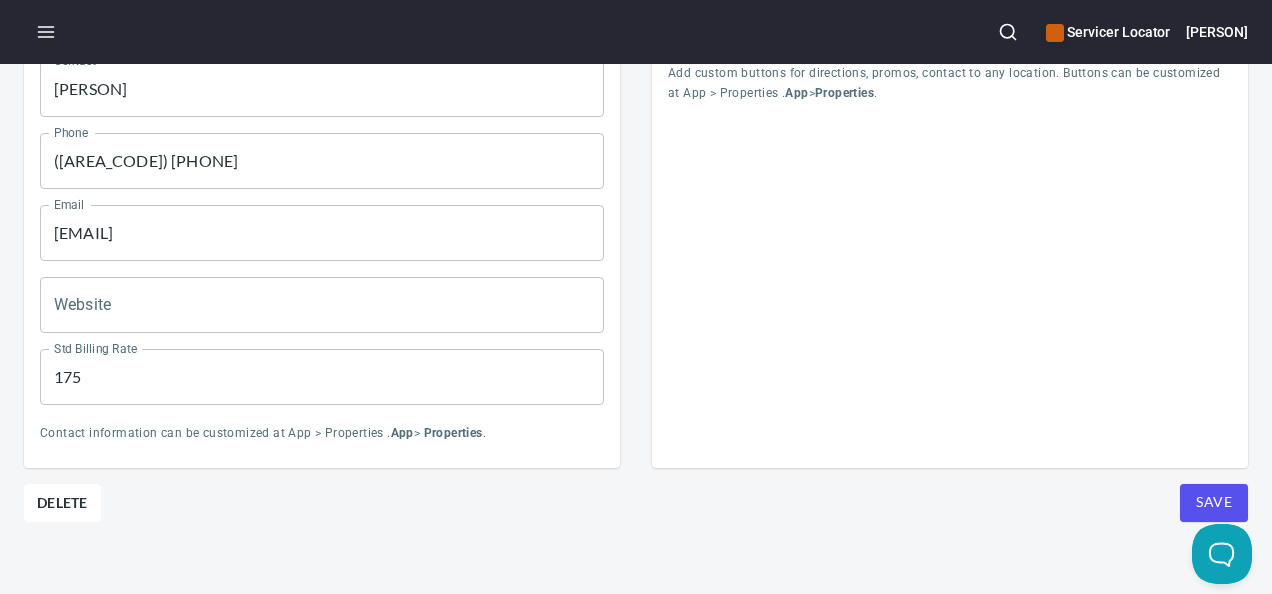 scroll, scrollTop: 1010, scrollLeft: 0, axis: vertical 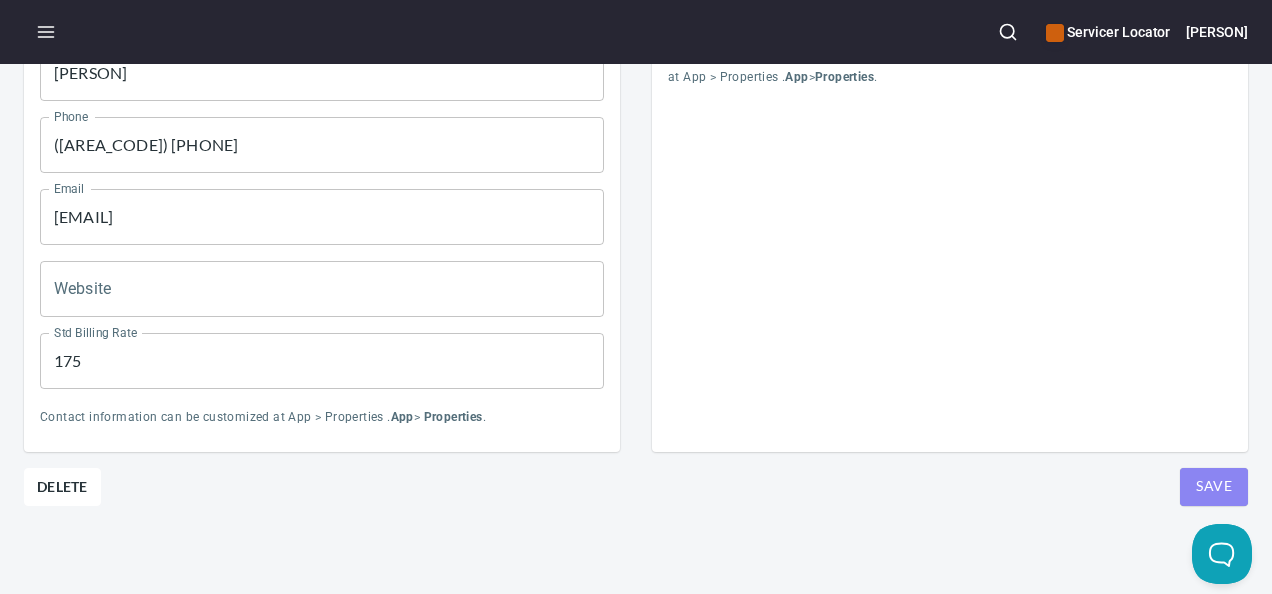 click on "Save" at bounding box center (1214, 487) 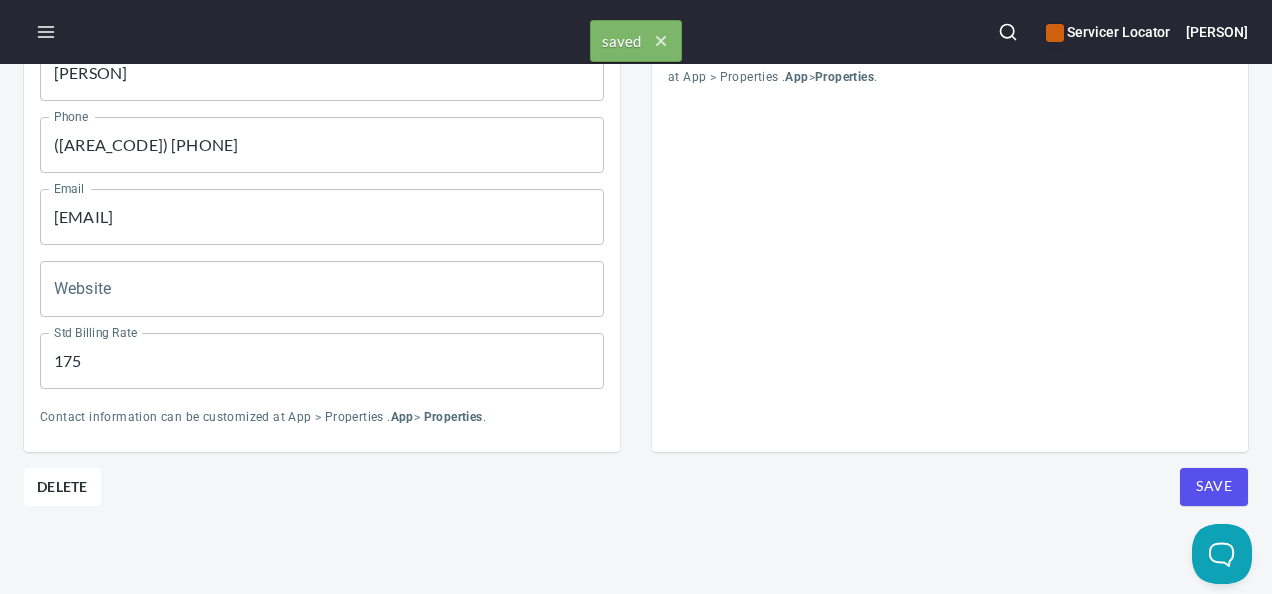 click on "Save" at bounding box center [1214, 487] 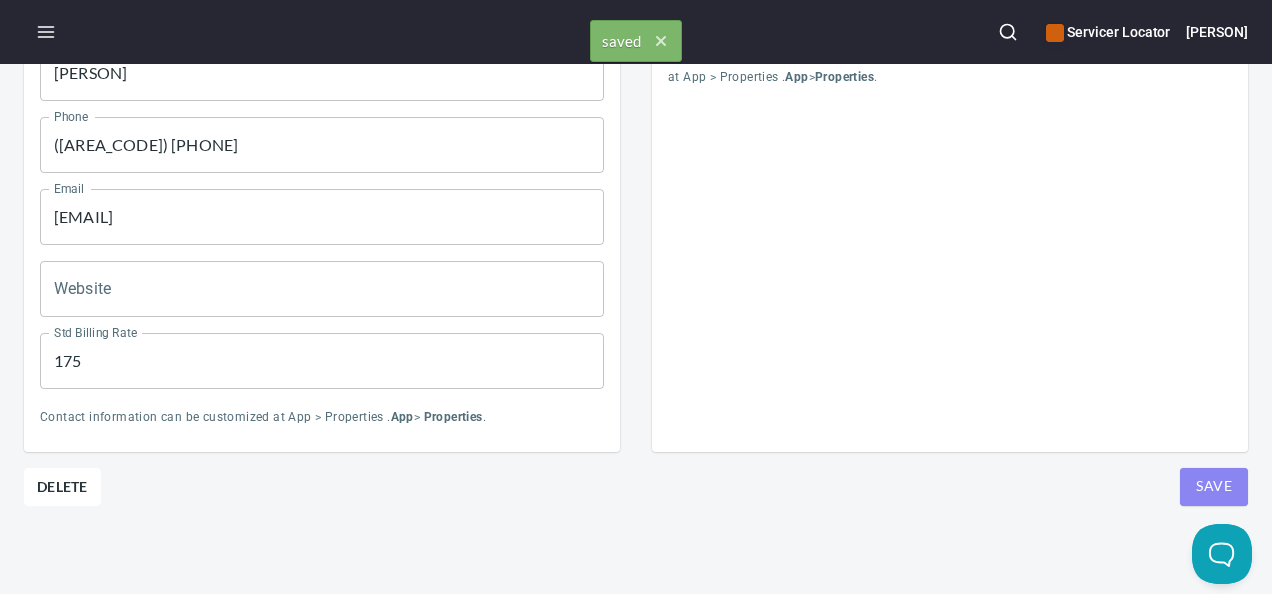 click on "Save" at bounding box center [1214, 487] 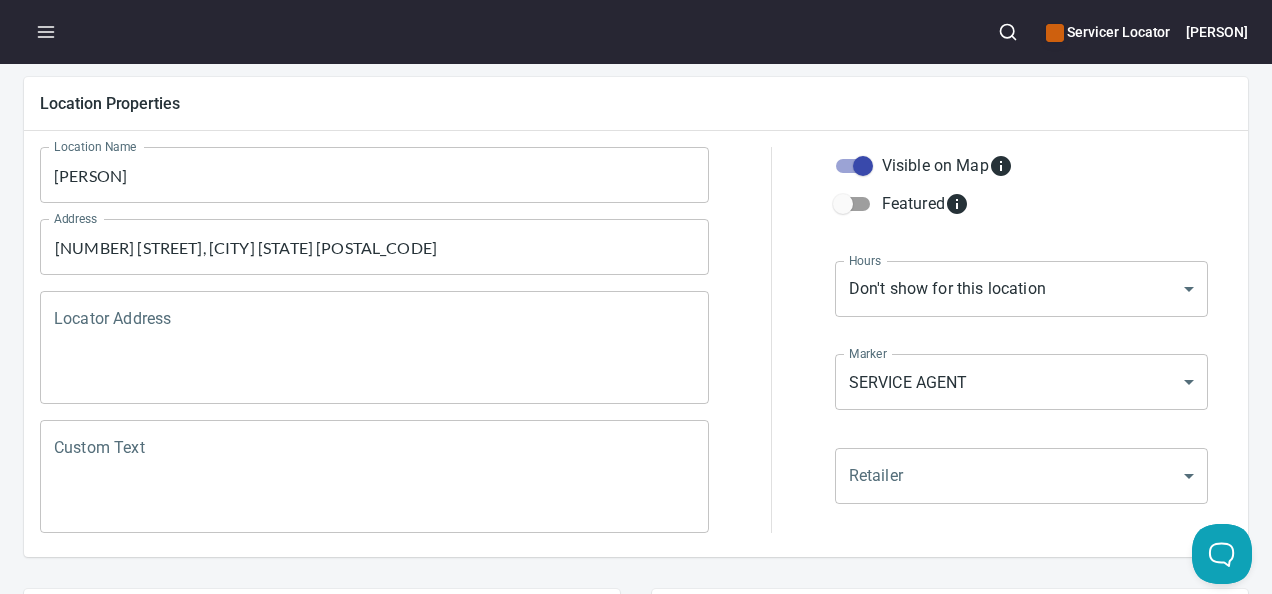 scroll, scrollTop: 300, scrollLeft: 0, axis: vertical 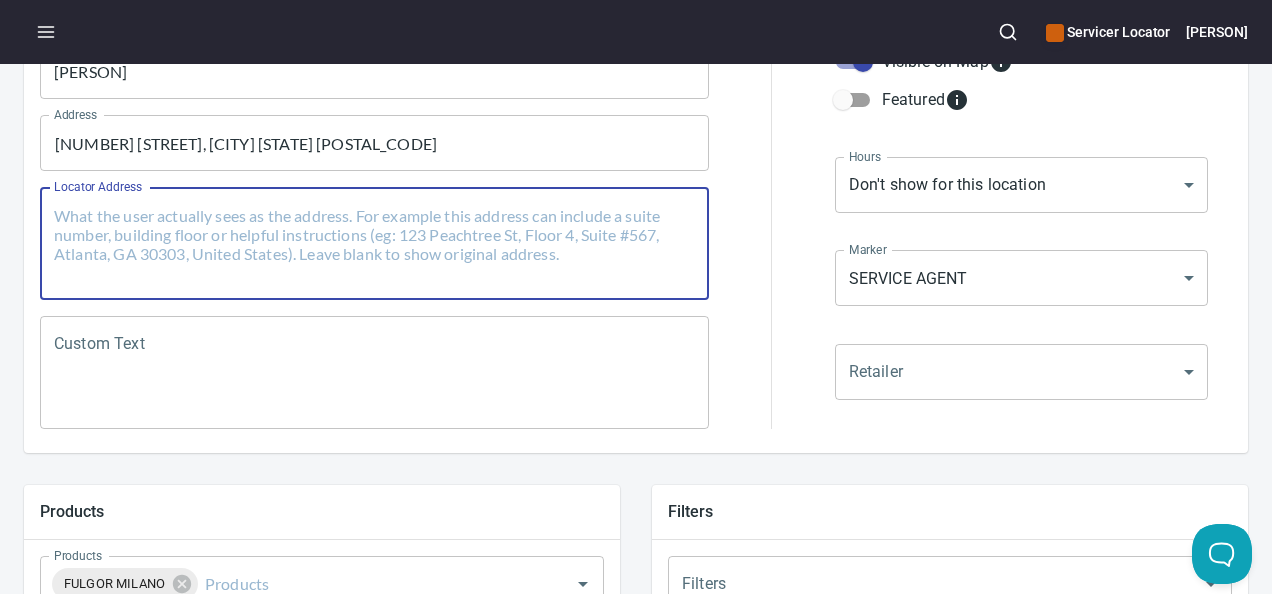 click on "Locator Address" at bounding box center [374, 244] 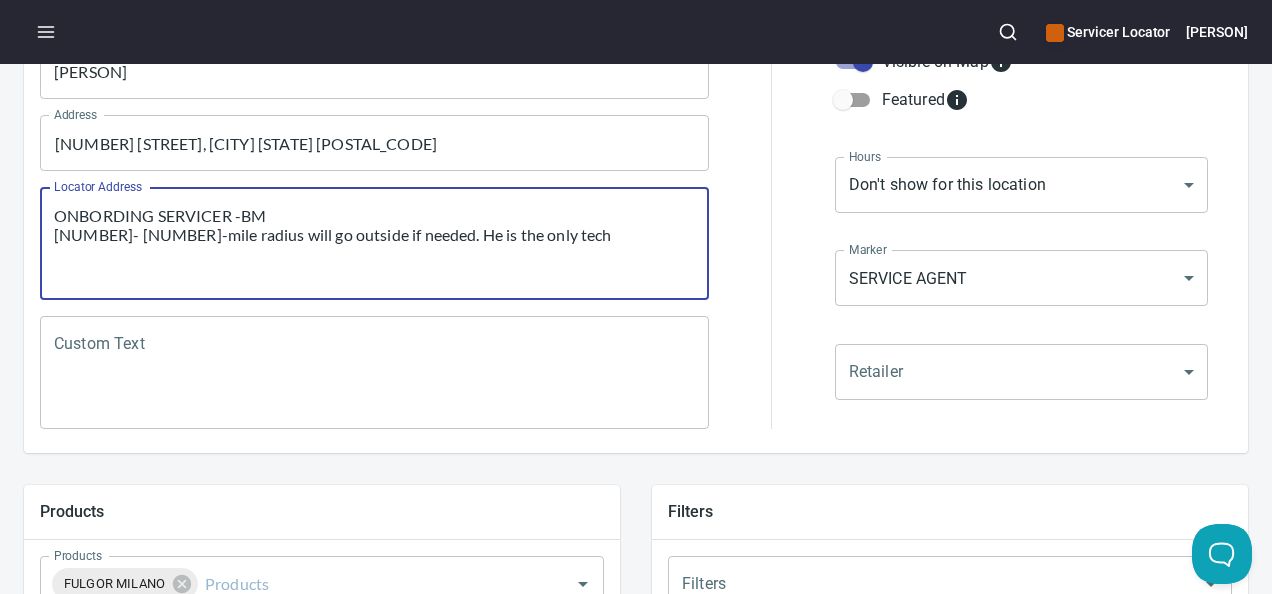 drag, startPoint x: 453, startPoint y: 240, endPoint x: -4, endPoint y: 182, distance: 460.66583 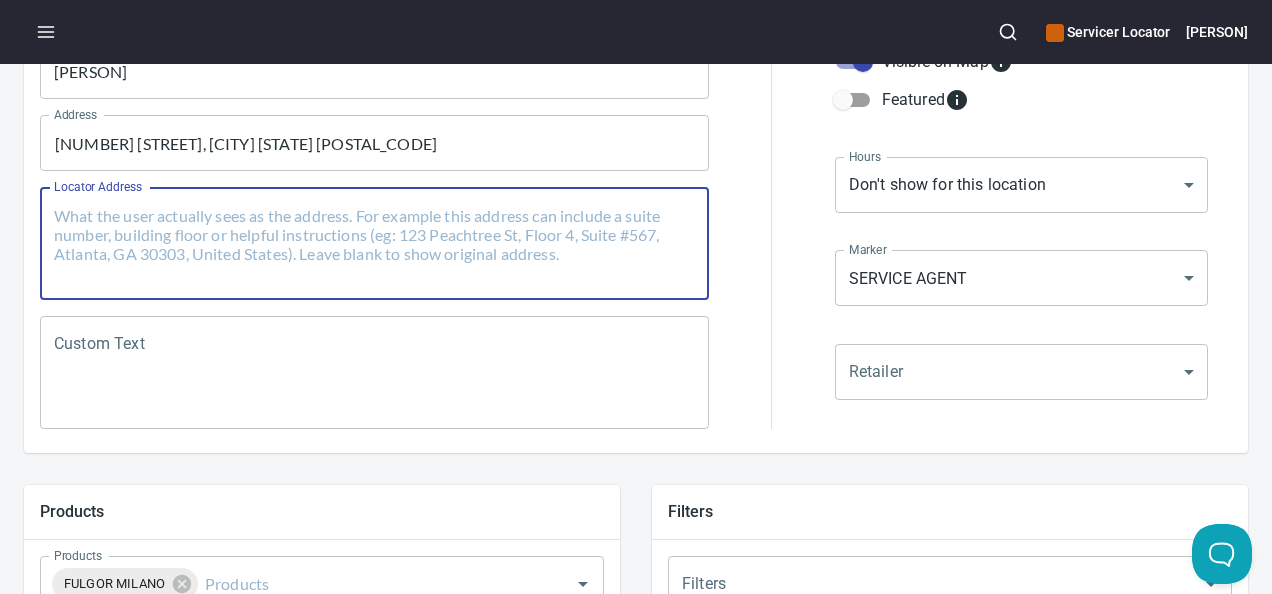 click on "Custom Text" at bounding box center [374, 373] 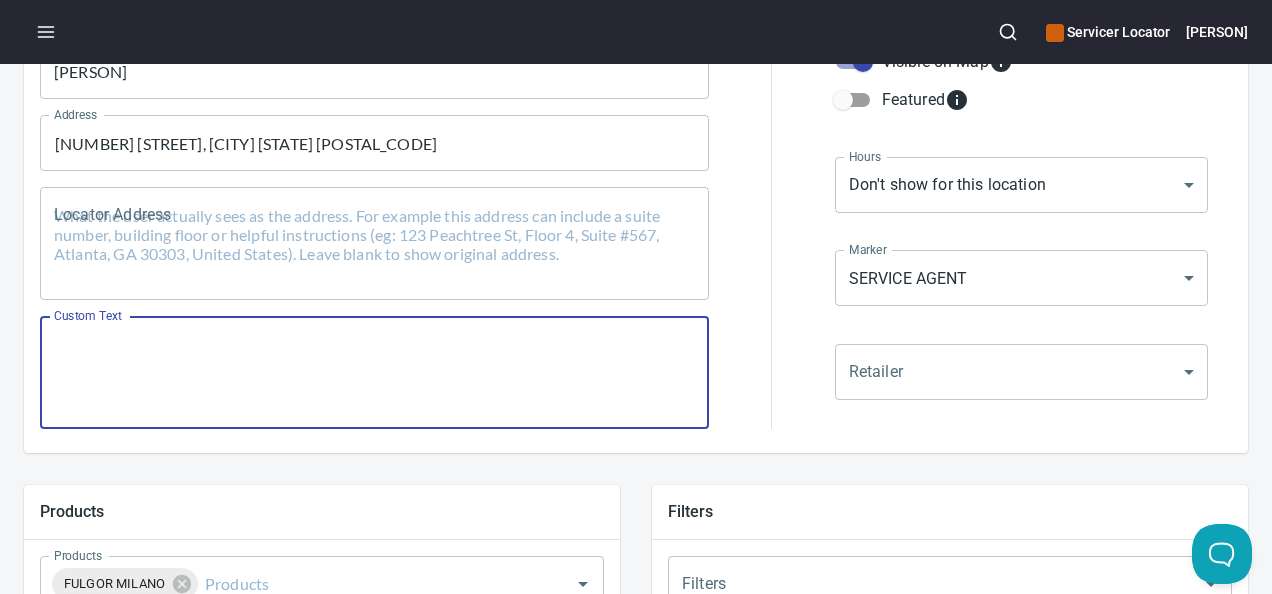 paste on "ONBORDING SERVICER -BM
[NUMBER]- [NUMBER]-mile radius will go outside if needed. He is the only tech" 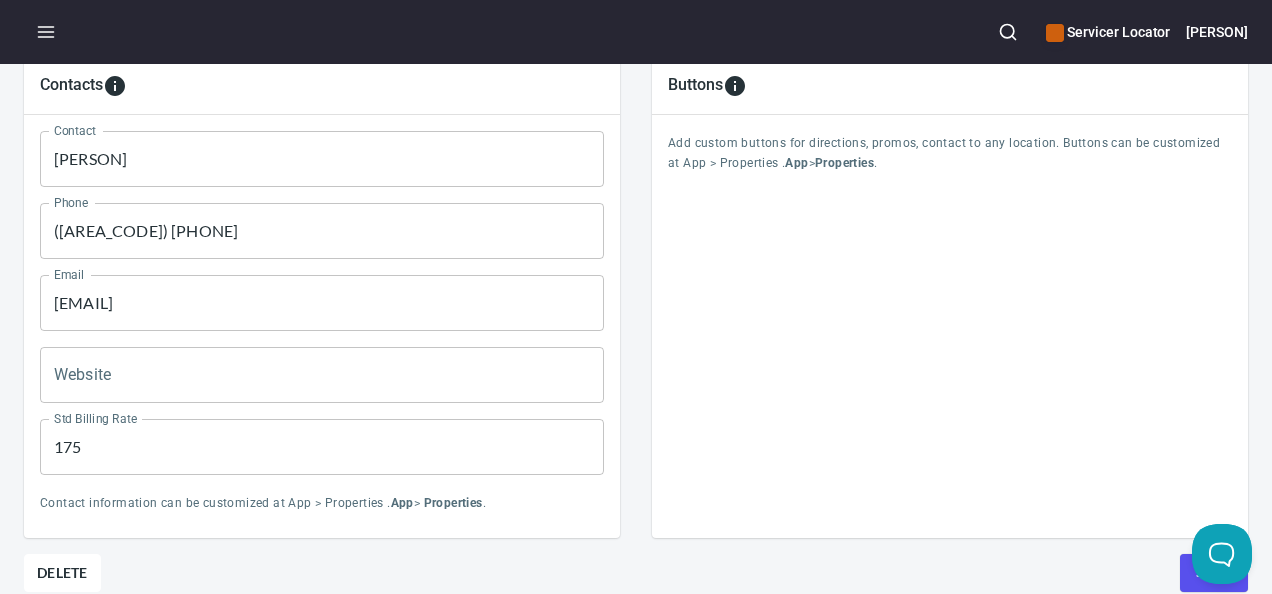 scroll, scrollTop: 1010, scrollLeft: 0, axis: vertical 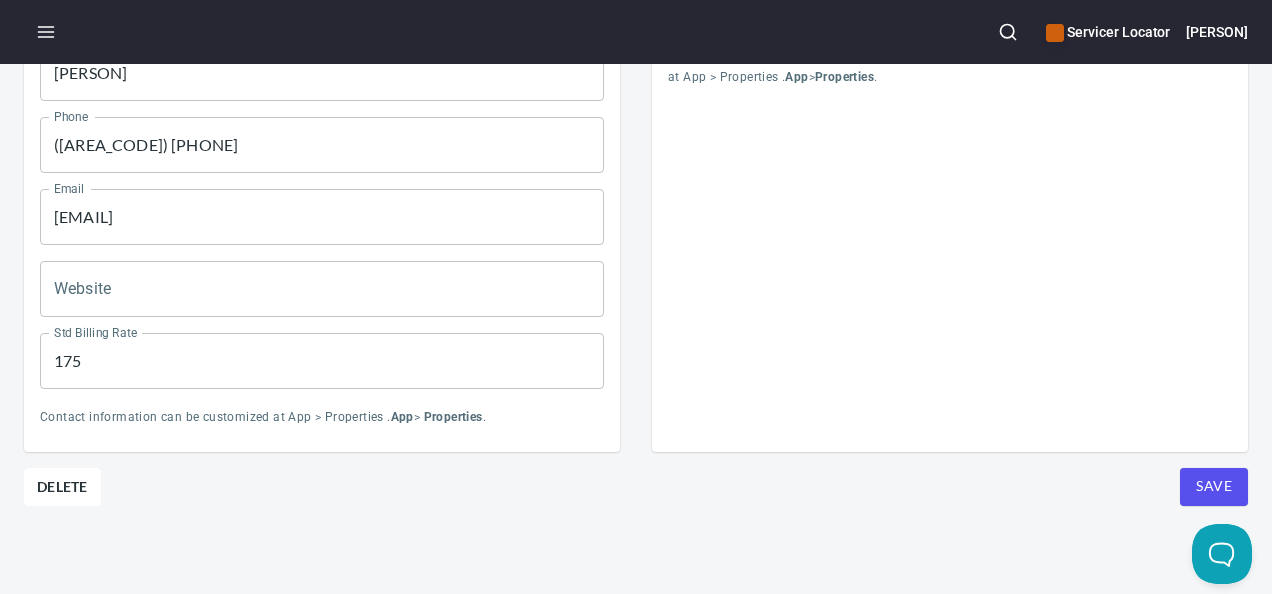 type on "ONBORDING SERVICER -BM
[NUMBER]- [NUMBER]-mile radius will go outside if needed. He is the only tech" 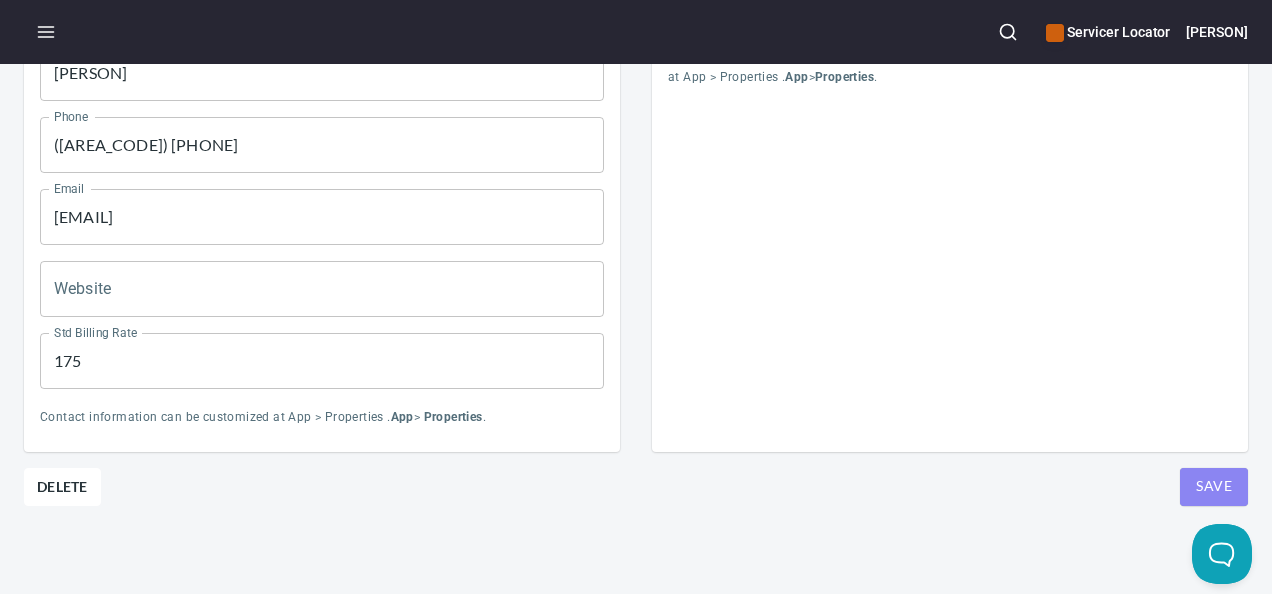 click on "Save" at bounding box center [1214, 487] 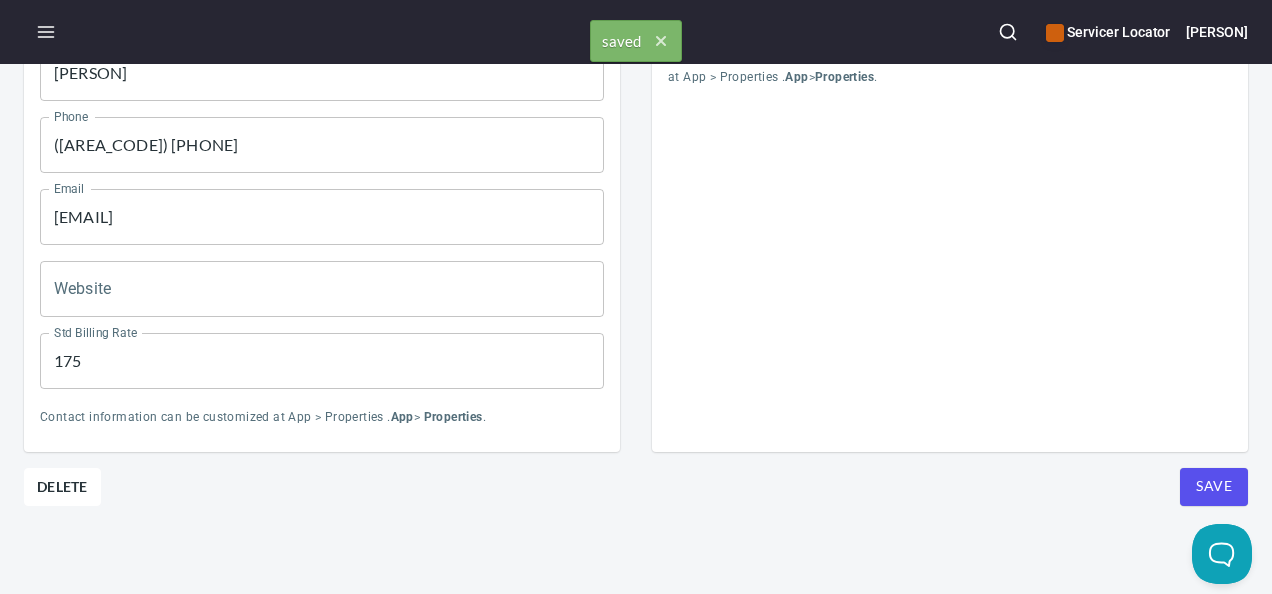 click on "Save" at bounding box center [1214, 487] 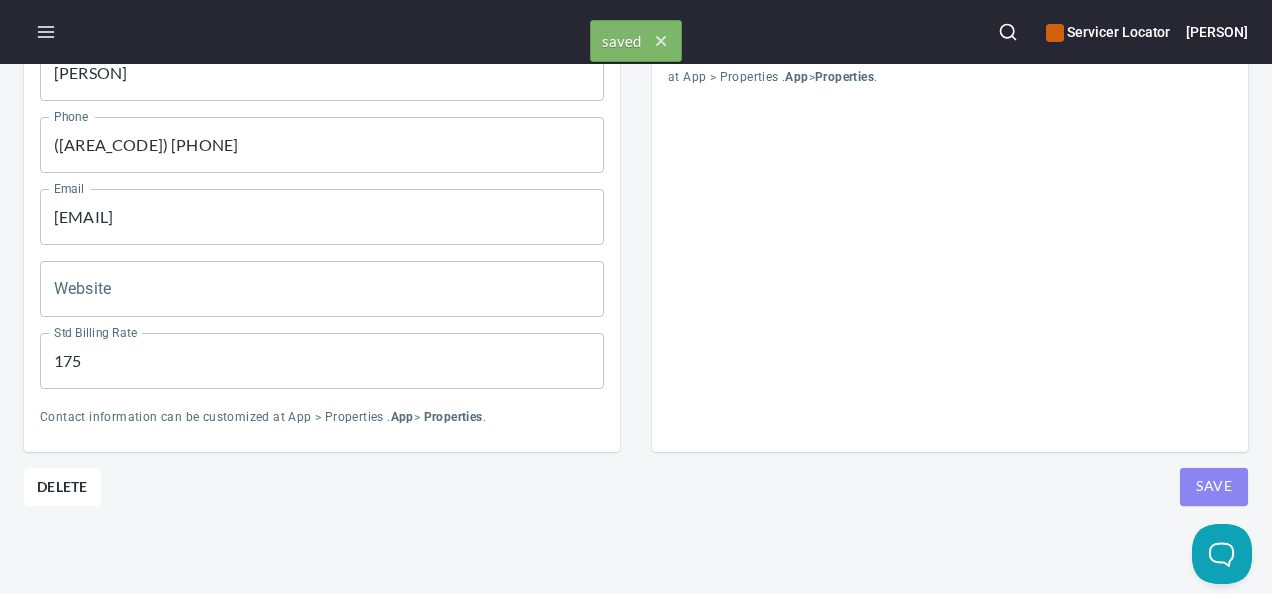 click on "Save" at bounding box center (1214, 487) 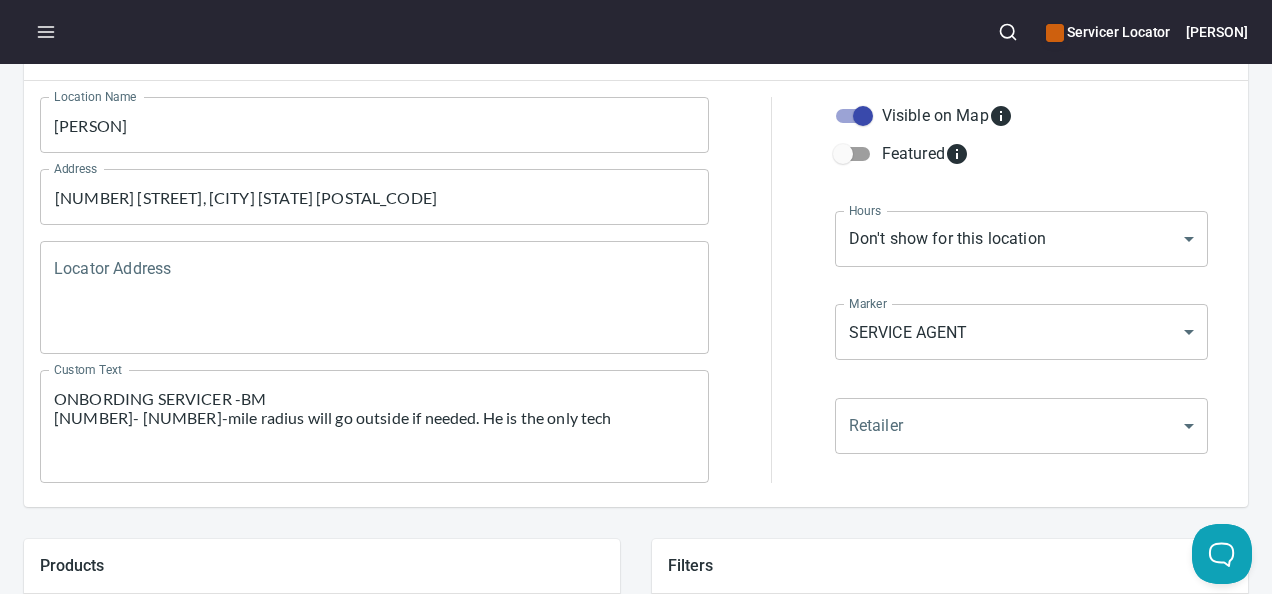 scroll, scrollTop: 110, scrollLeft: 0, axis: vertical 